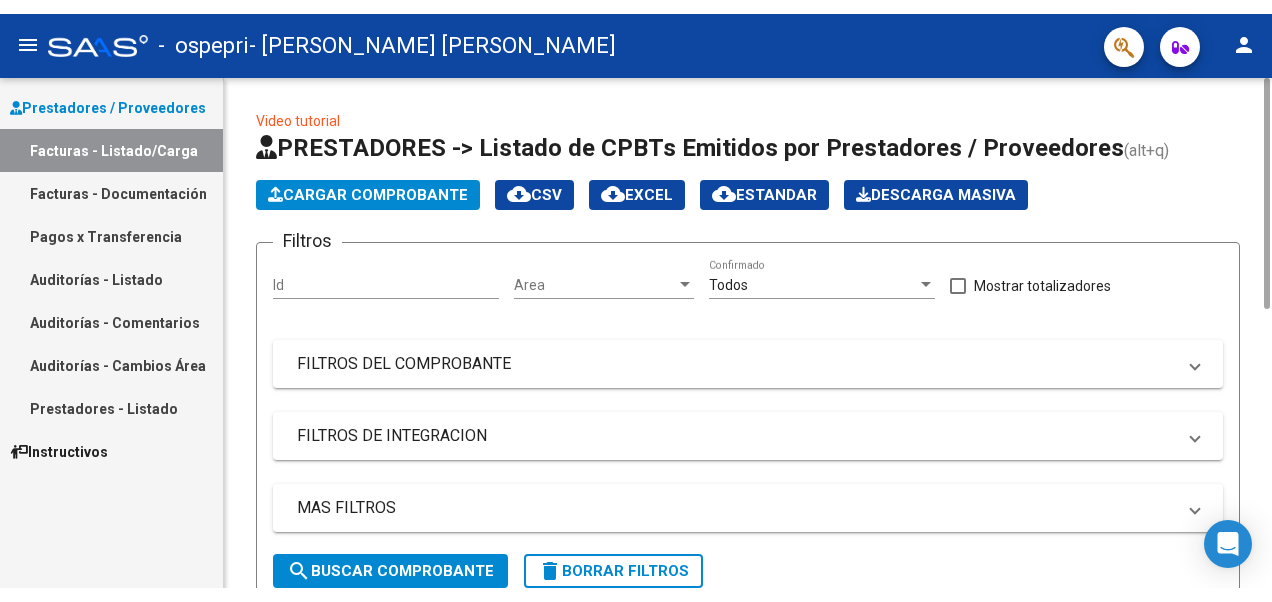 scroll, scrollTop: 0, scrollLeft: 0, axis: both 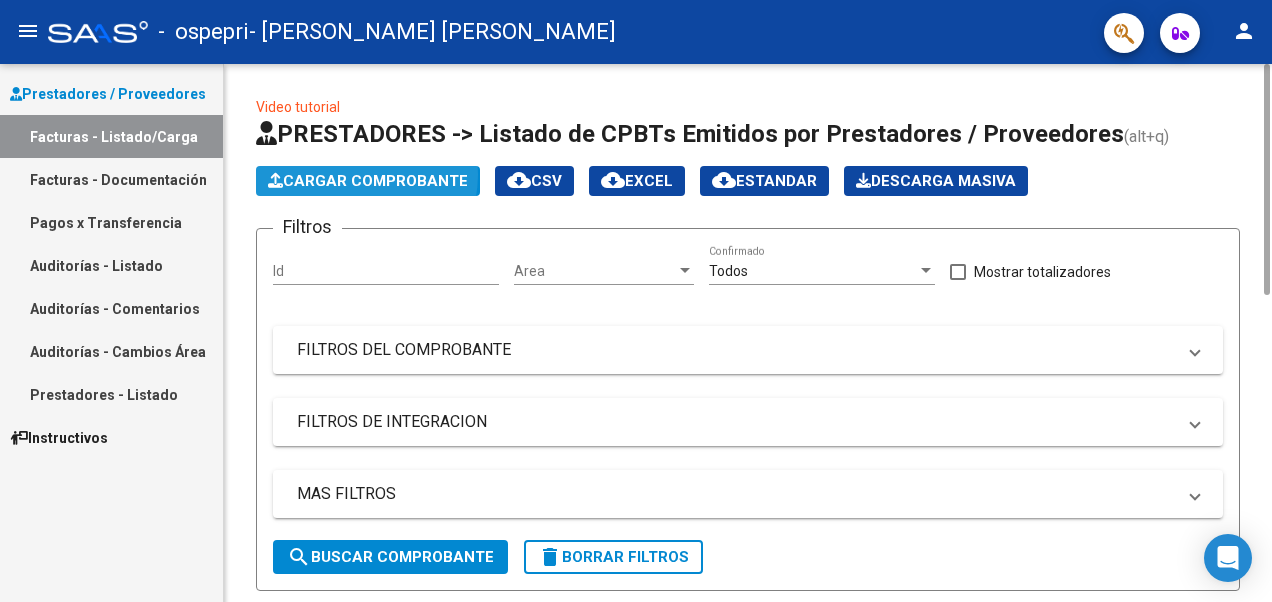 click on "Cargar Comprobante" 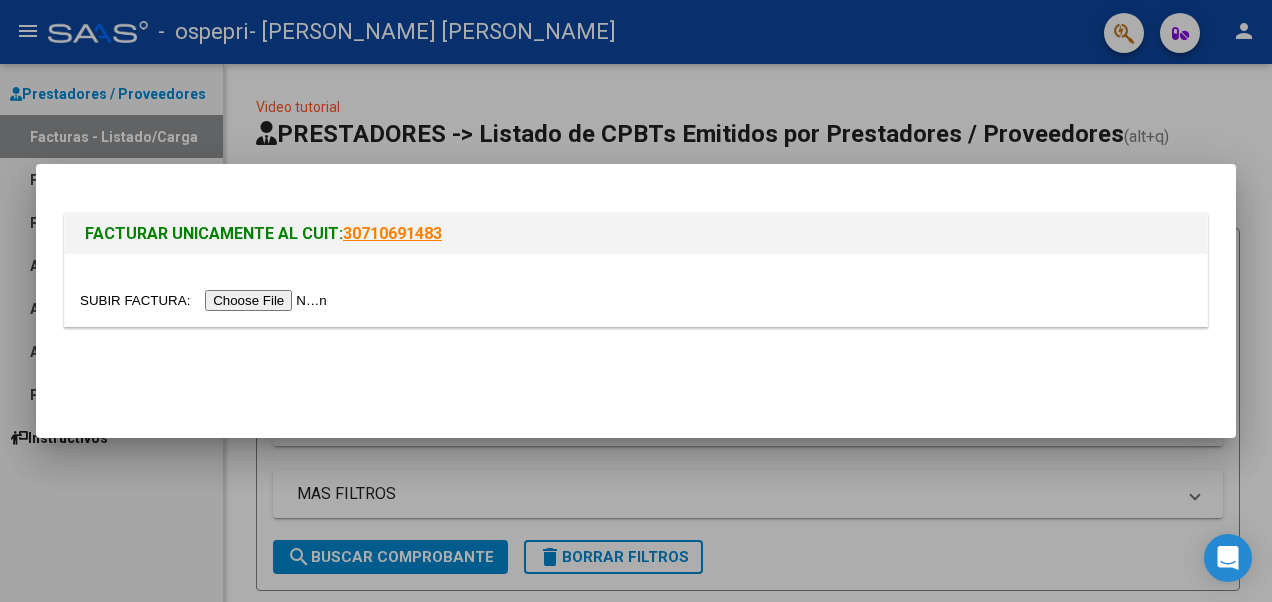 click at bounding box center (206, 300) 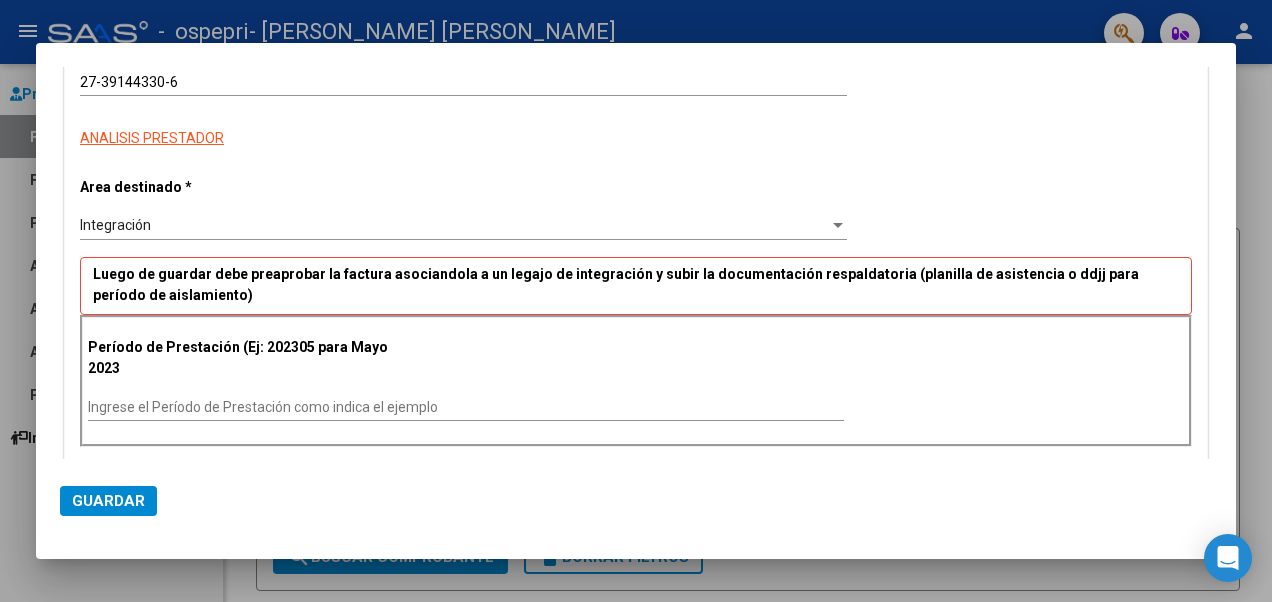scroll, scrollTop: 240, scrollLeft: 0, axis: vertical 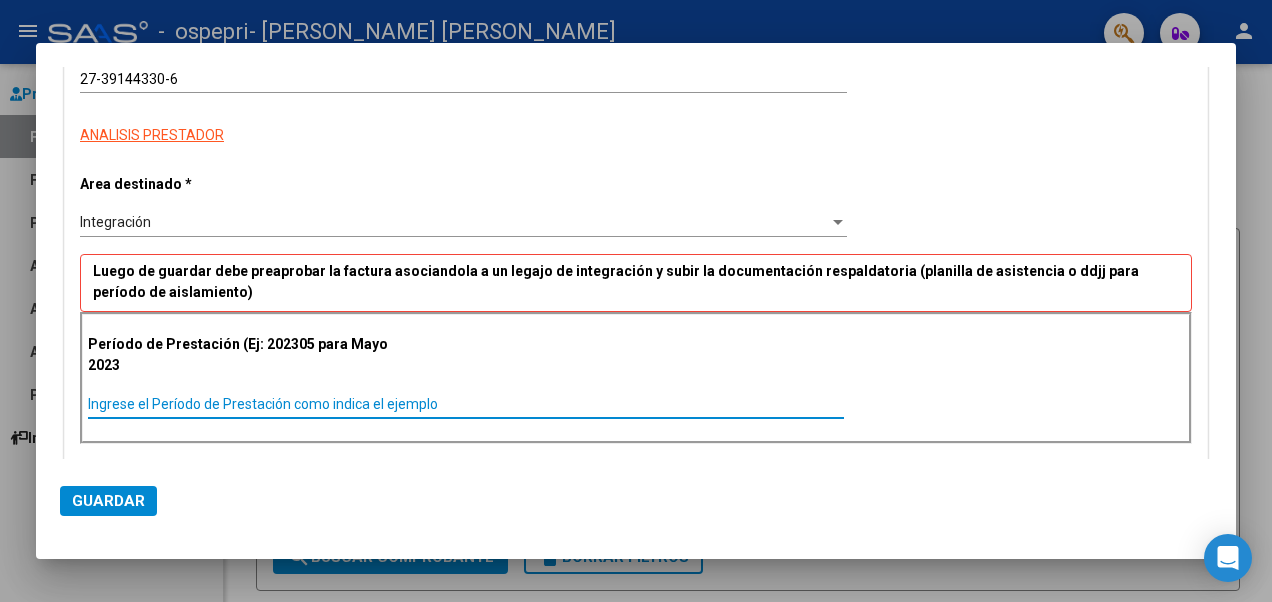 click on "Ingrese el Período de Prestación como indica el ejemplo" at bounding box center [466, 404] 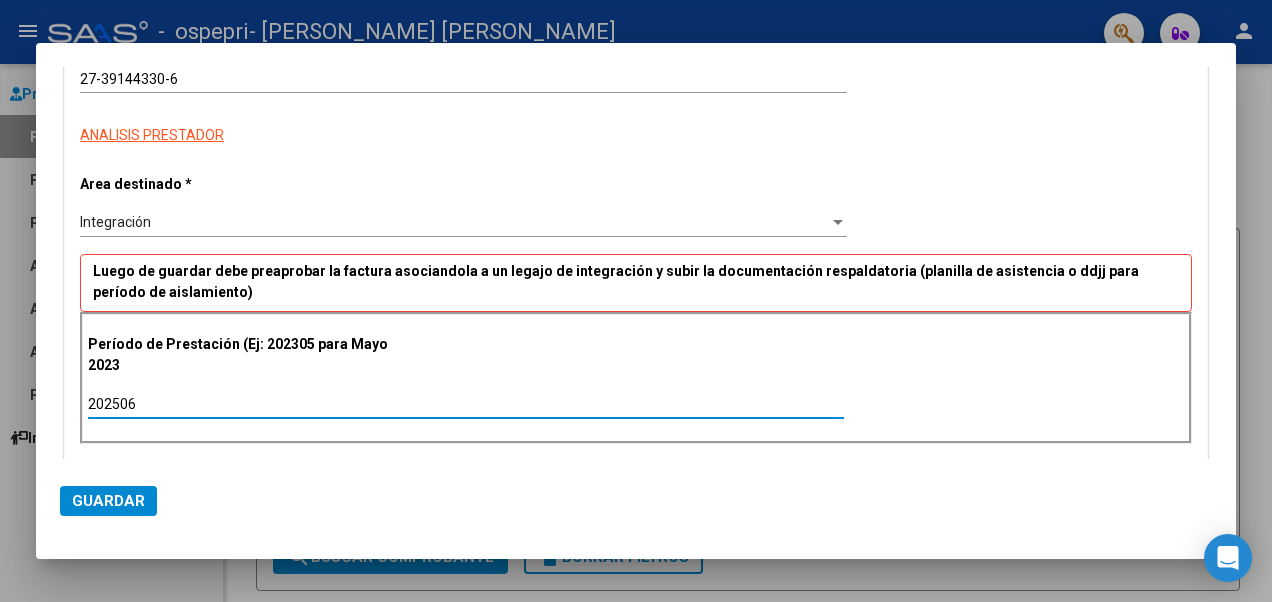 type on "202506" 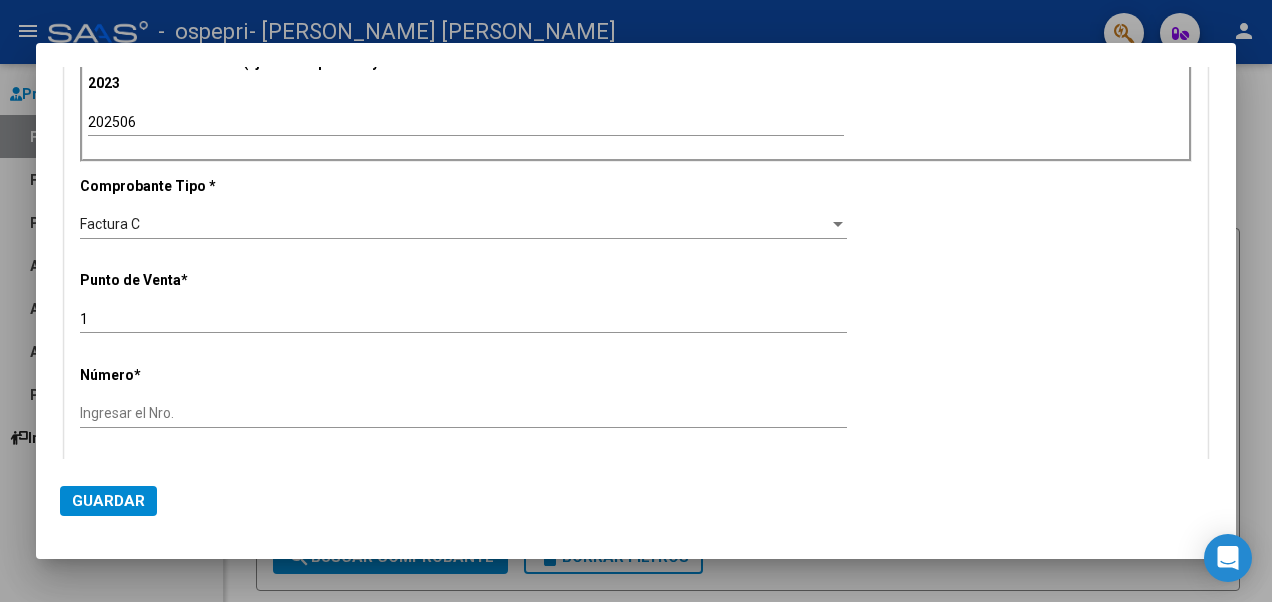 scroll, scrollTop: 528, scrollLeft: 0, axis: vertical 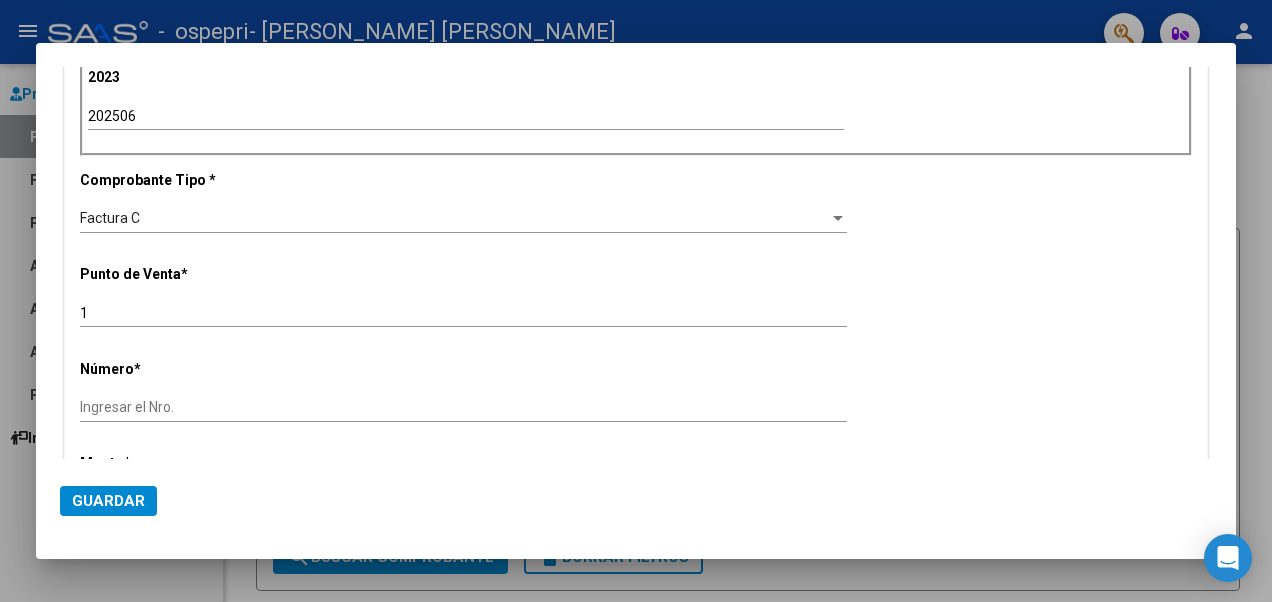 click on "CUIT  *   27-39144330-6 Ingresar CUIT  ANALISIS PRESTADOR  Area destinado * Integración Seleccionar Area Luego de guardar debe preaprobar la factura asociandola a un legajo de integración y subir la documentación respaldatoria (planilla de asistencia o ddjj para período de aislamiento)  Período de Prestación (Ej: 202305 para Mayo 2023    202506 Ingrese el Período de Prestación como indica el ejemplo   Comprobante Tipo * Factura C Seleccionar Tipo Punto de Venta  *   1 Ingresar el Nro.  Número  *   Ingresar el Nro.  Monto  *   $ 0,00 Ingresar el monto  Fecha del Cpbt.  *   Ingresar la fecha  CAE / CAEA (no ingrese CAI)    Ingresar el CAE o CAEA (no ingrese CAI)  Fecha de Vencimiento    Ingresar la fecha  Ref. Externa    Ingresar la ref.  N° Liquidación    Ingresar el N° Liquidación" at bounding box center (636, 399) 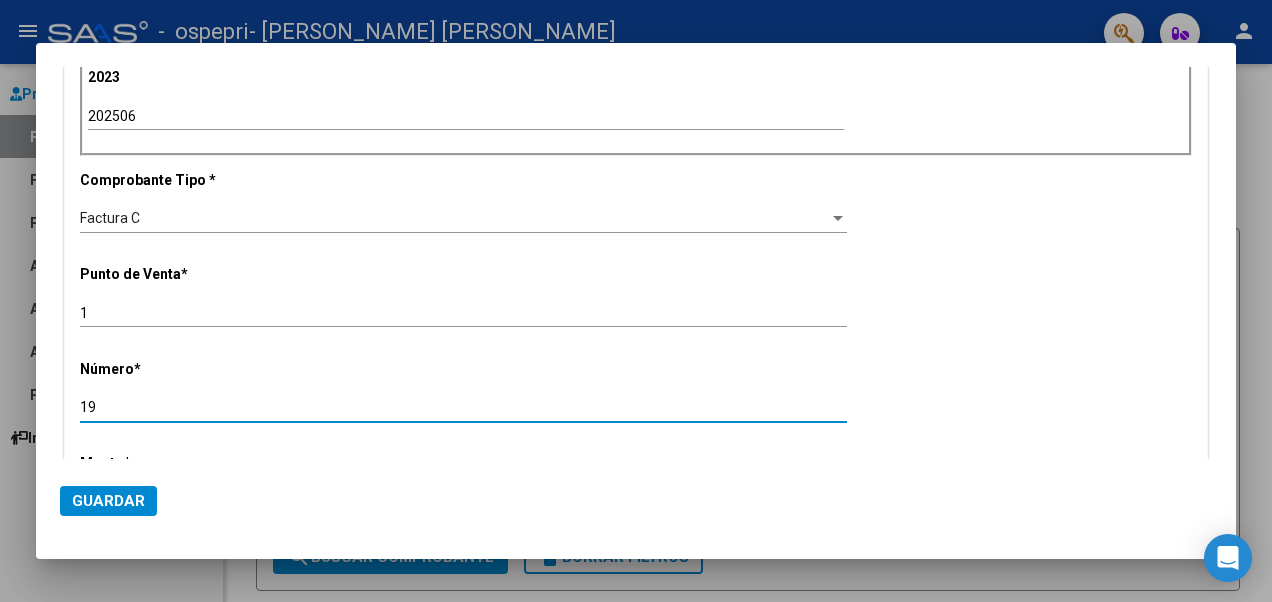 type on "1" 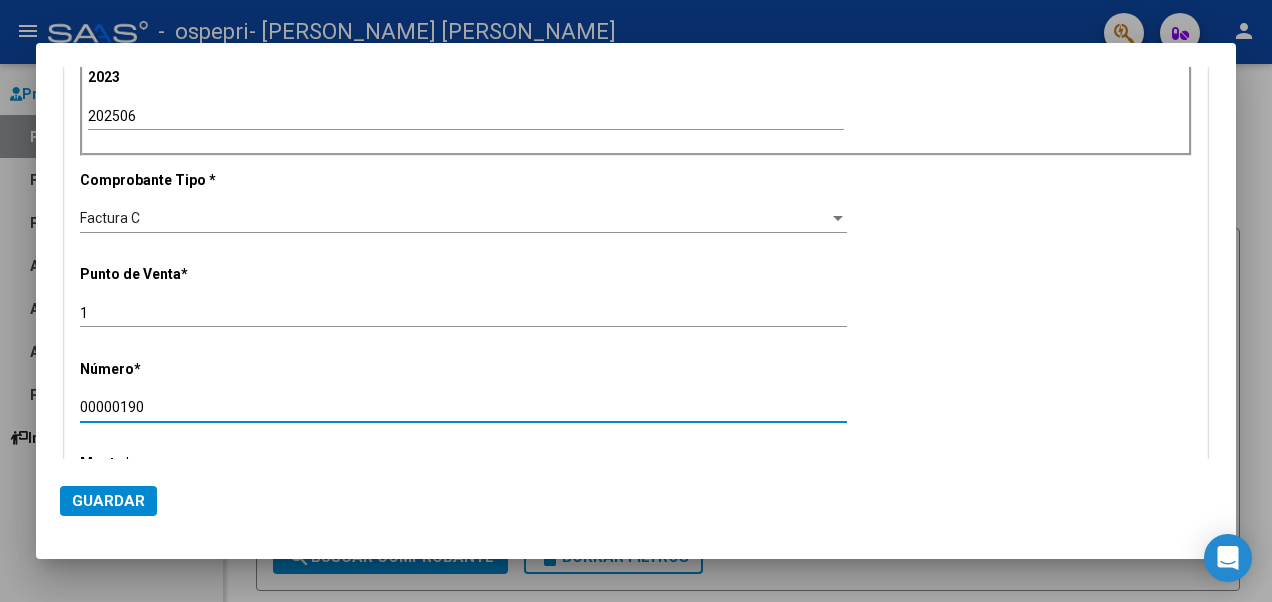 type on "00000190" 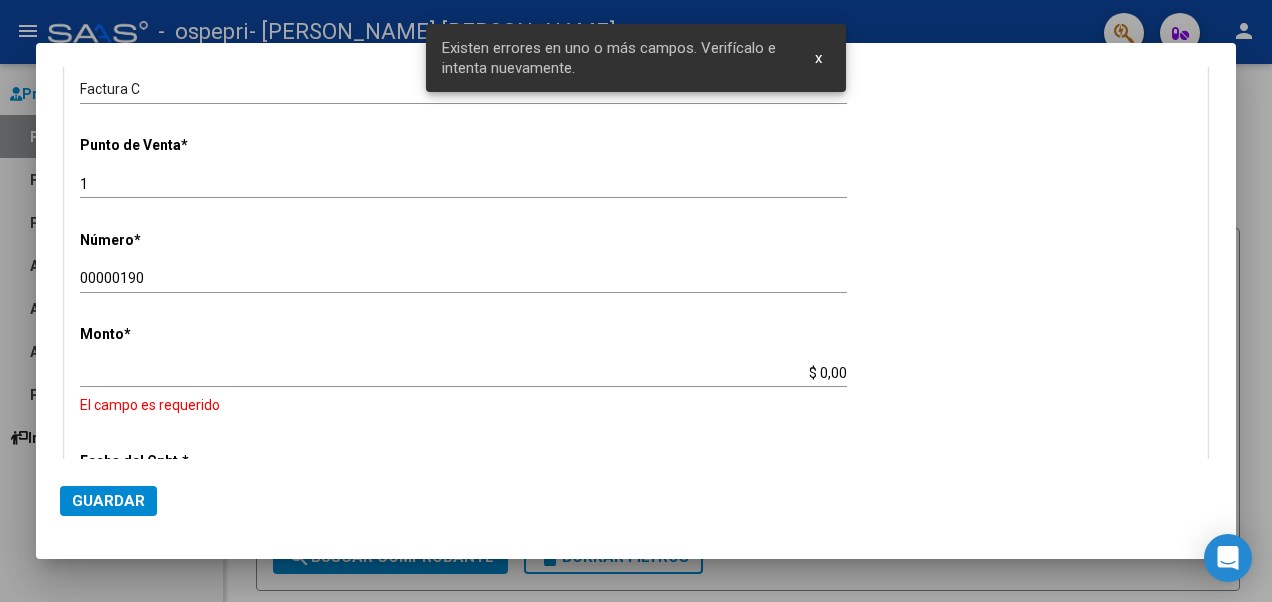 scroll, scrollTop: 734, scrollLeft: 0, axis: vertical 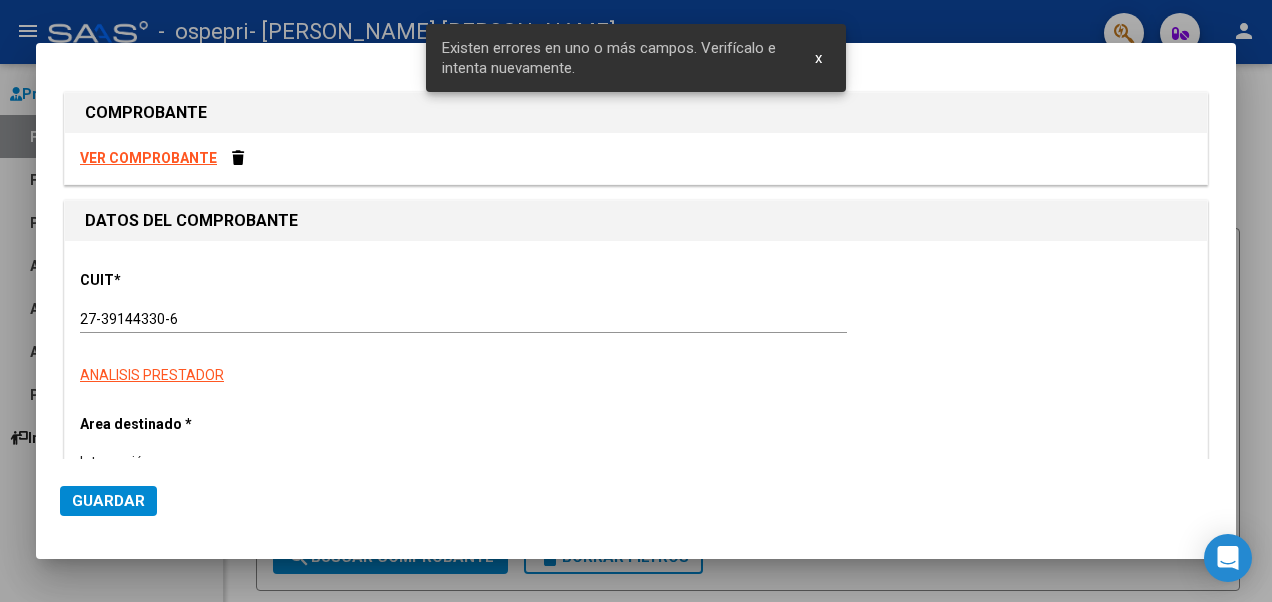 drag, startPoint x: 514, startPoint y: 284, endPoint x: 618, endPoint y: -74, distance: 372.8002 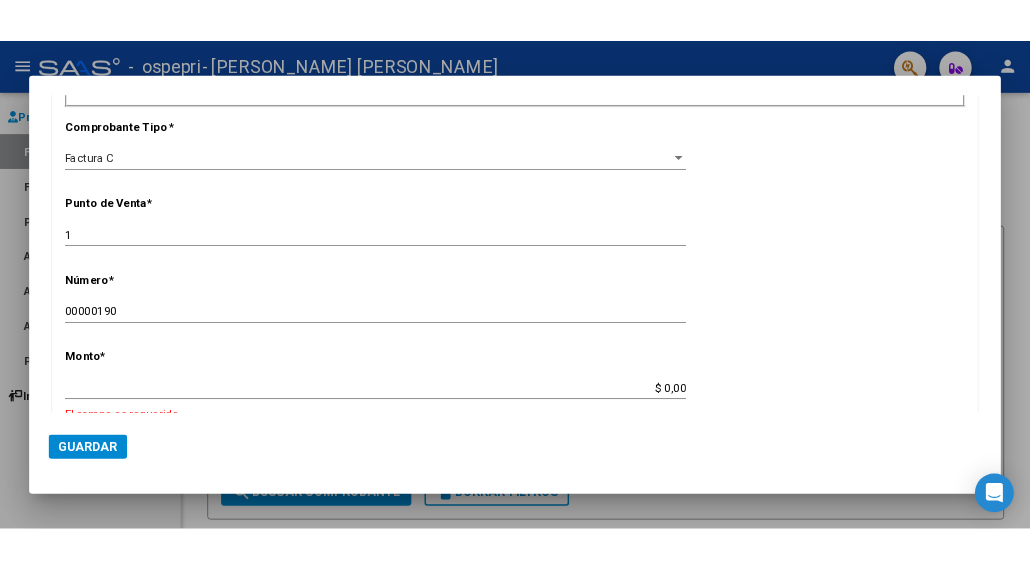 scroll, scrollTop: 640, scrollLeft: 0, axis: vertical 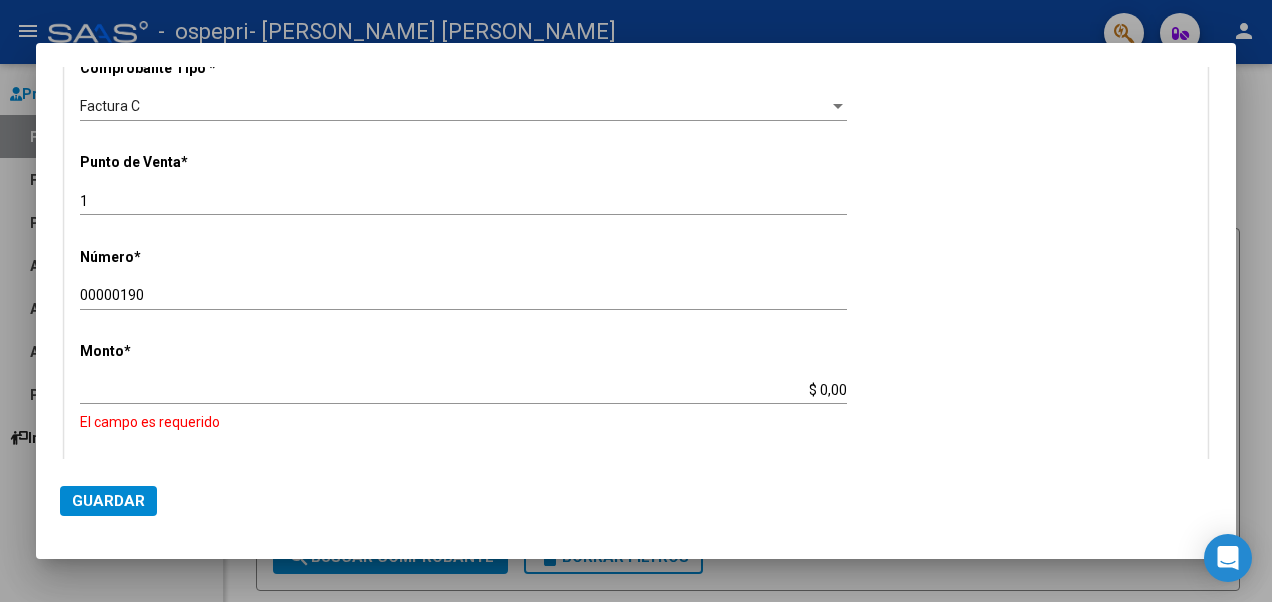 click on "$ 0,00" at bounding box center (463, 390) 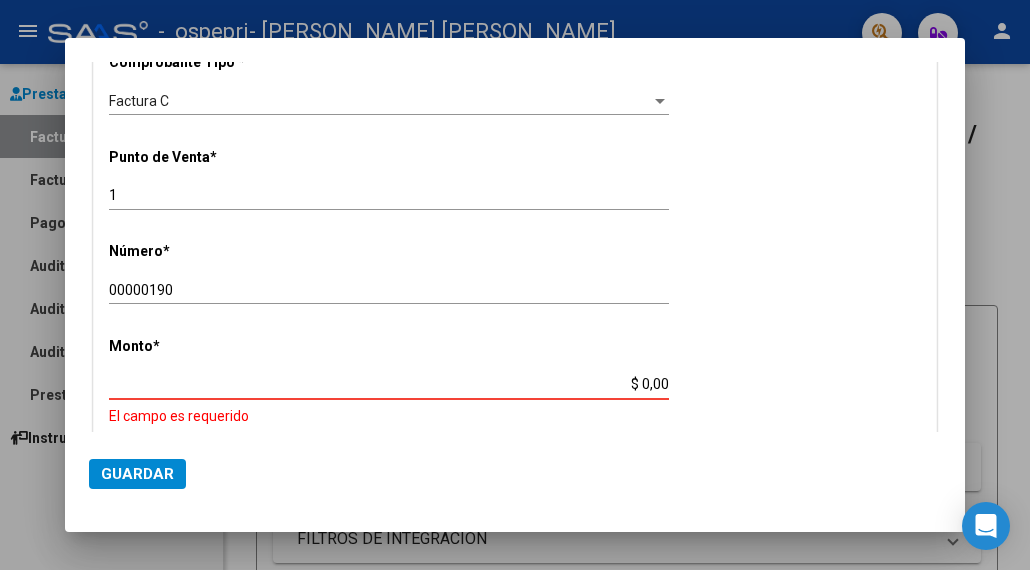 click on "$ 0,00" at bounding box center (389, 384) 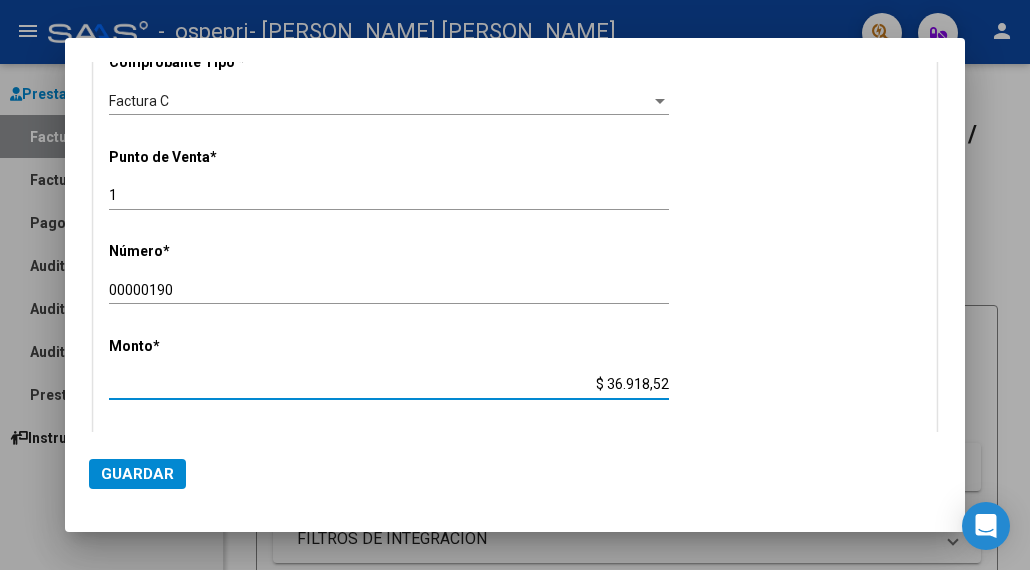 type on "$ 369.185,20" 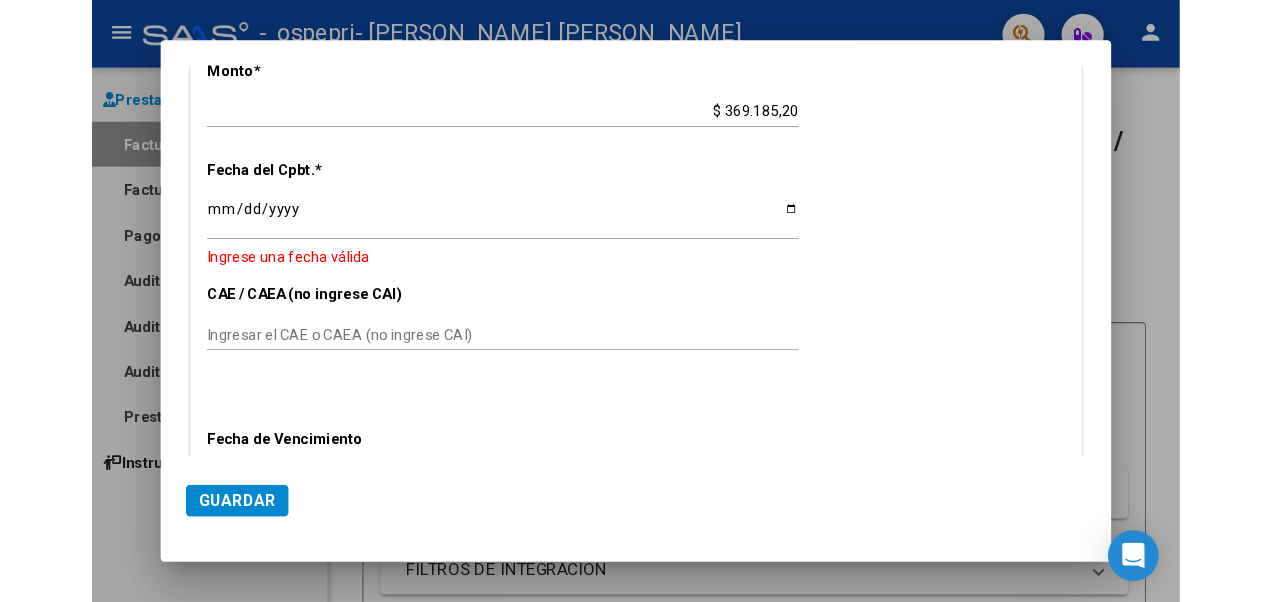 scroll, scrollTop: 922, scrollLeft: 0, axis: vertical 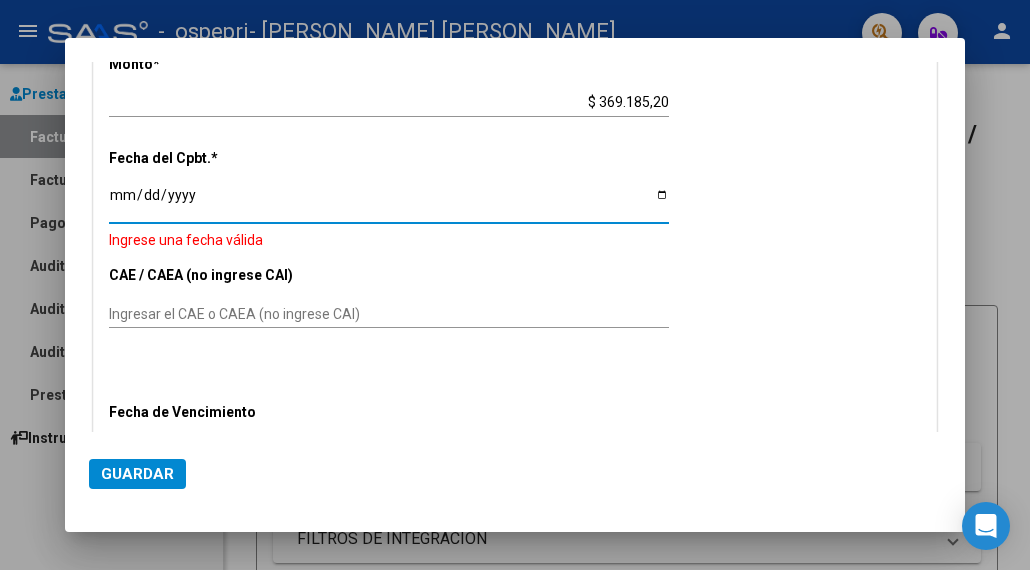 click on "Ingresar la fecha" at bounding box center [389, 202] 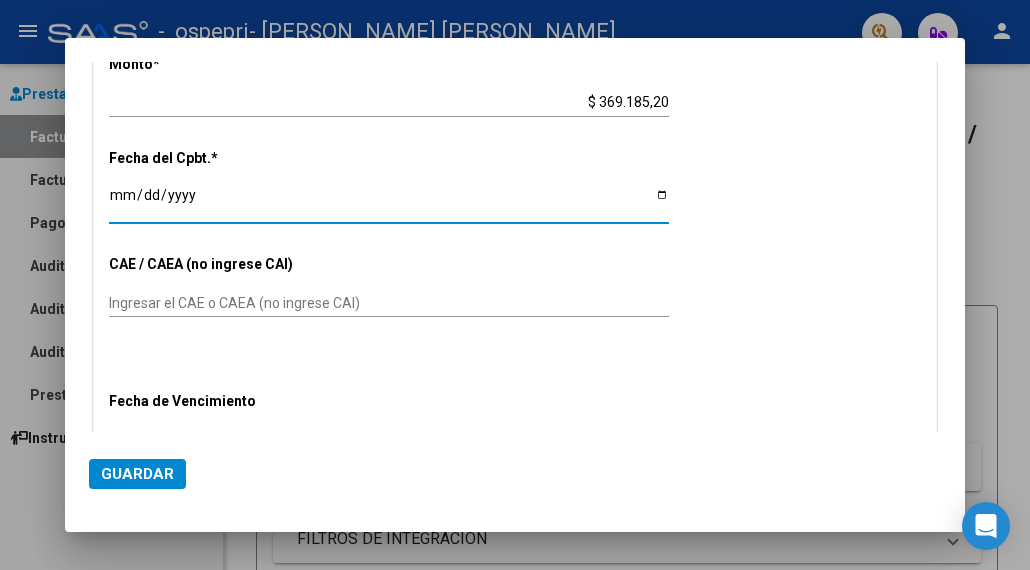 type on "2025-06-05" 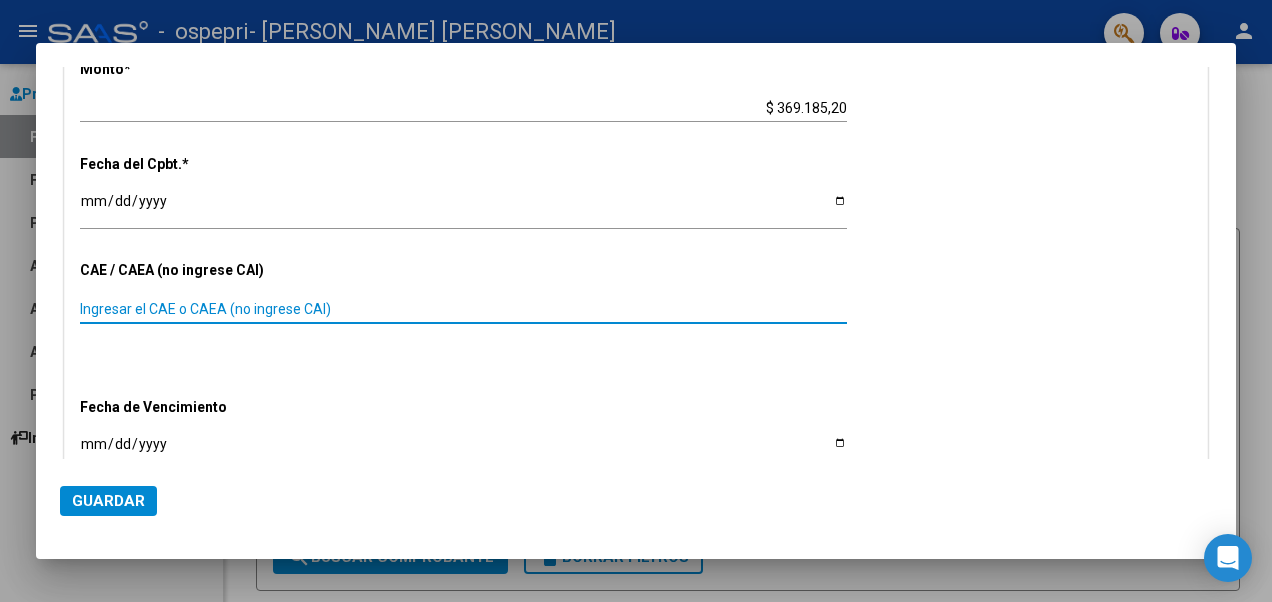 click on "Ingresar el CAE o CAEA (no ingrese CAI)" at bounding box center (463, 309) 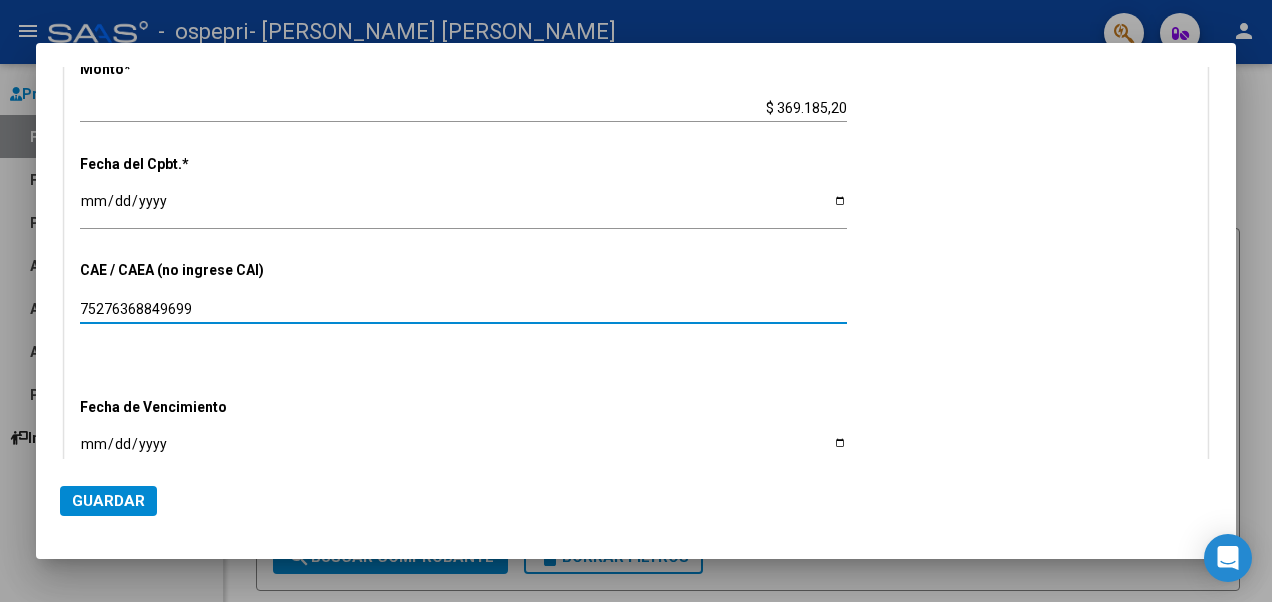 type on "75276368849699" 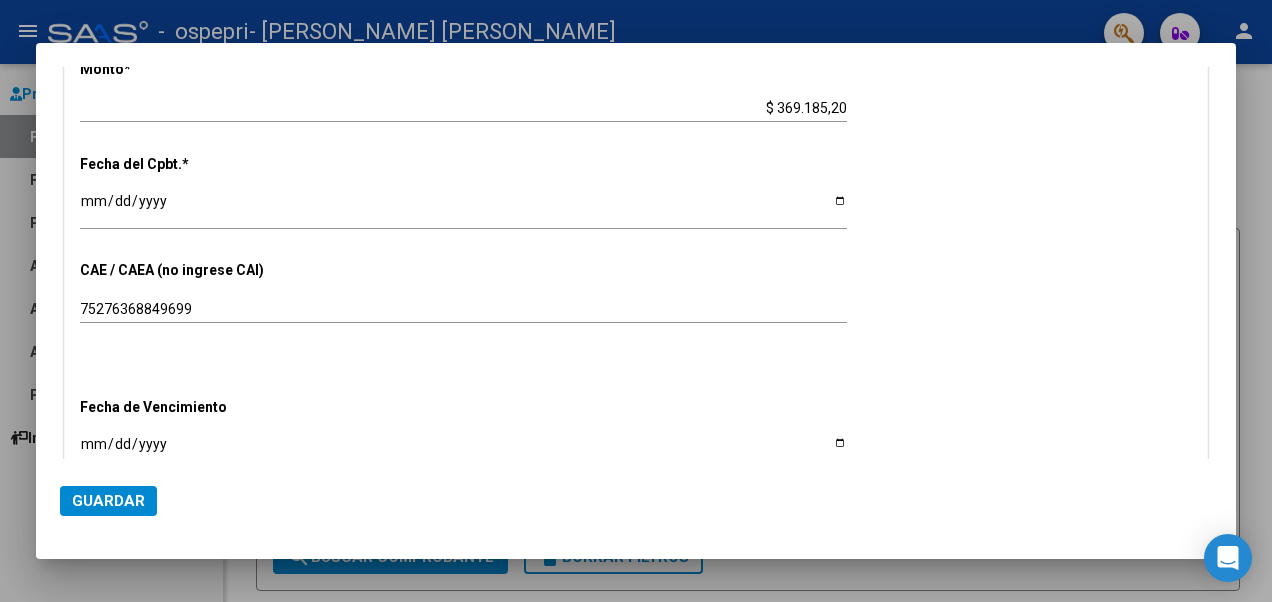 click on "Ingresar la fecha" at bounding box center [463, 451] 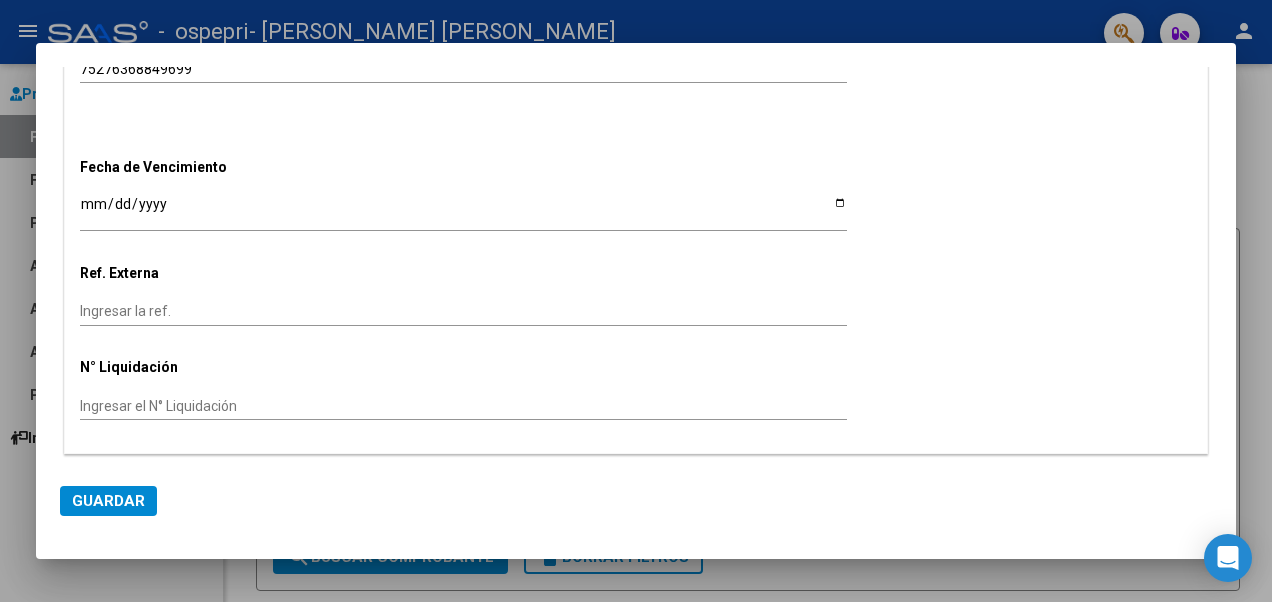 scroll, scrollTop: 1196, scrollLeft: 0, axis: vertical 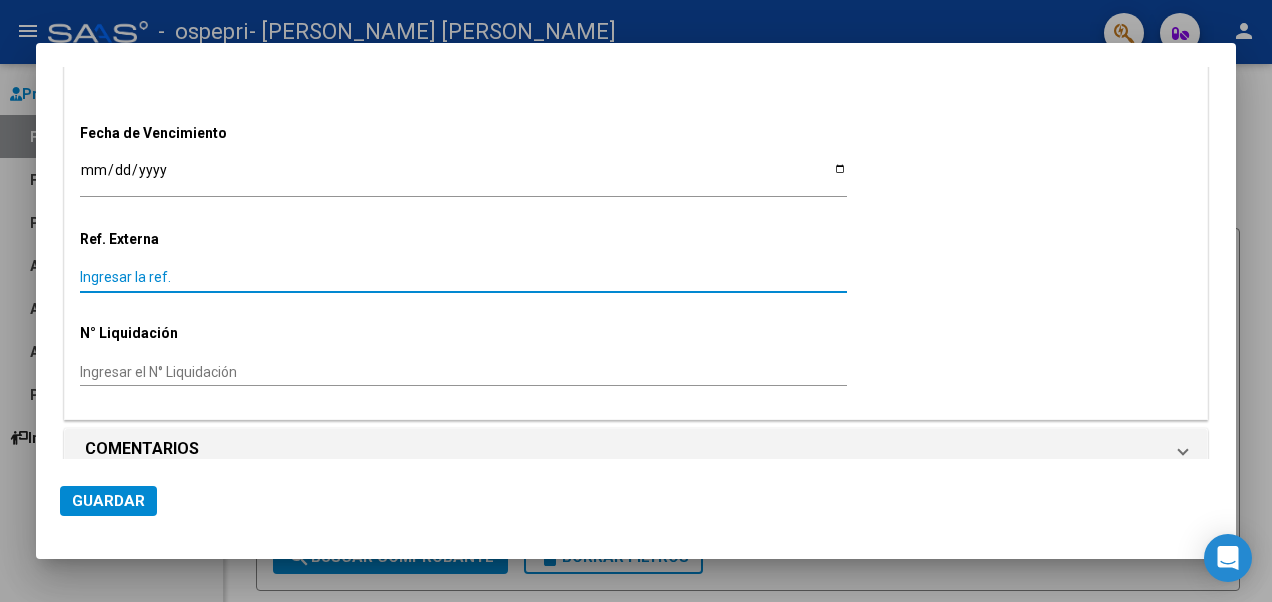 click on "Ingresar la ref." at bounding box center (463, 277) 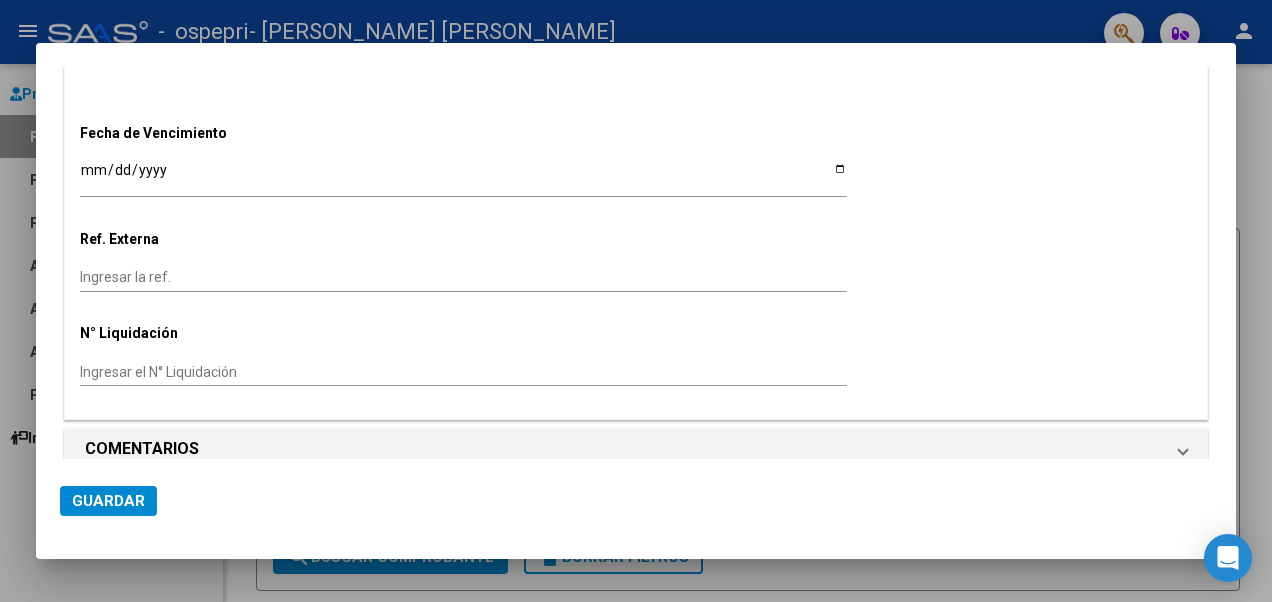 click on "CUIT  *   27-39144330-6 Ingresar CUIT  ANALISIS PRESTADOR  Area destinado * Integración Seleccionar Area Luego de guardar debe preaprobar la factura asociandola a un legajo de integración y subir la documentación respaldatoria (planilla de asistencia o ddjj para período de aislamiento)  Período de Prestación (Ej: 202305 para Mayo 2023    202506 Ingrese el Período de Prestación como indica el ejemplo   Comprobante Tipo * Factura C Seleccionar Tipo Punto de Venta  *   1 Ingresar el Nro.  Número  *   00000190 Ingresar el Nro.  Monto  *   $ 369.185,20 Ingresar el monto  Fecha del Cpbt.  *   2025-06-05 Ingresar la fecha  CAE / CAEA (no ingrese CAI)    75276368849699 Ingresar el CAE o CAEA (no ingrese CAI)  Fecha de Vencimiento    2025-07-15 Ingresar la fecha  Ref. Externa    Ingresar la ref.  N° Liquidación    Ingresar el N° Liquidación" at bounding box center (636, -269) 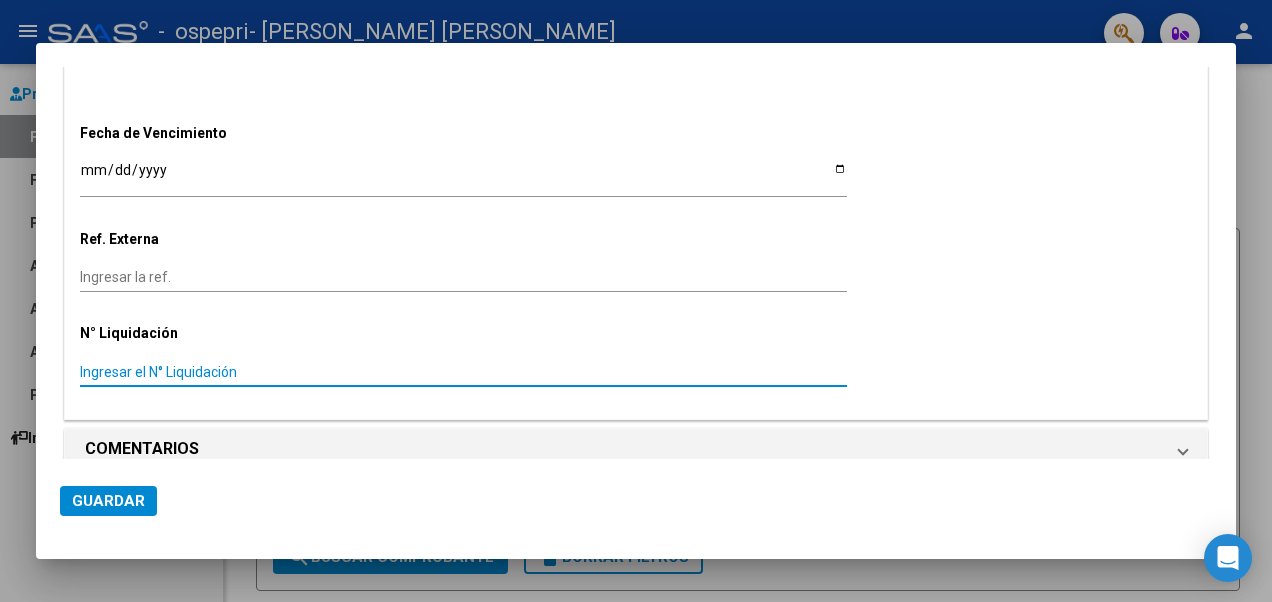click on "Ingresar el N° Liquidación" at bounding box center [463, 372] 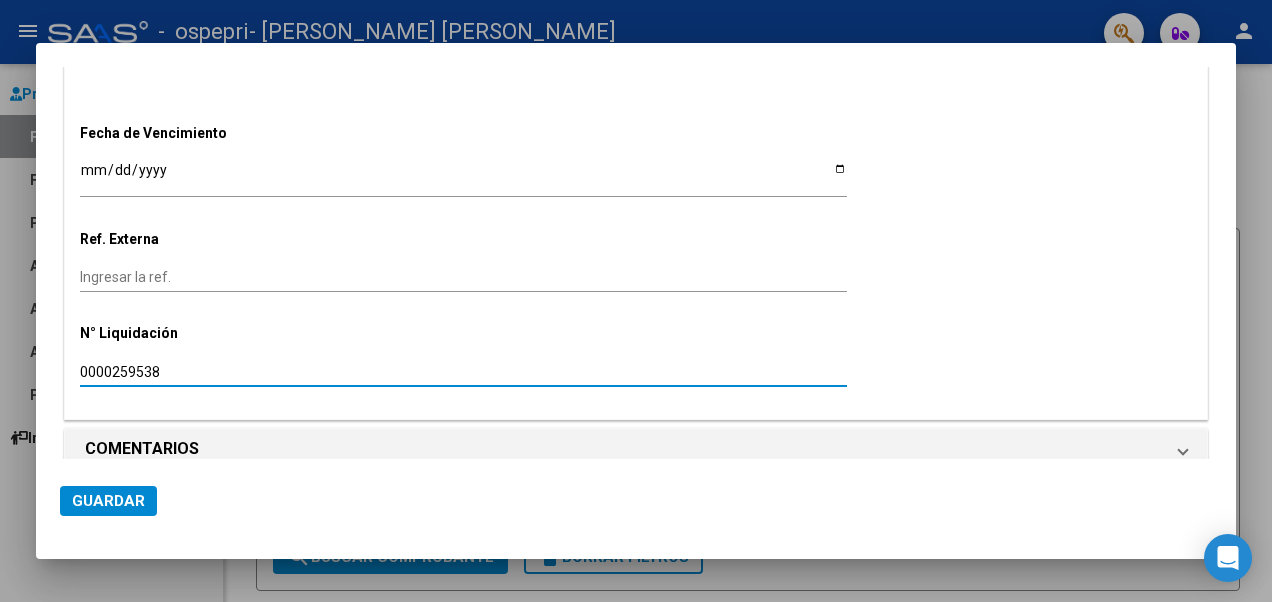 click on "0000259538" at bounding box center [463, 372] 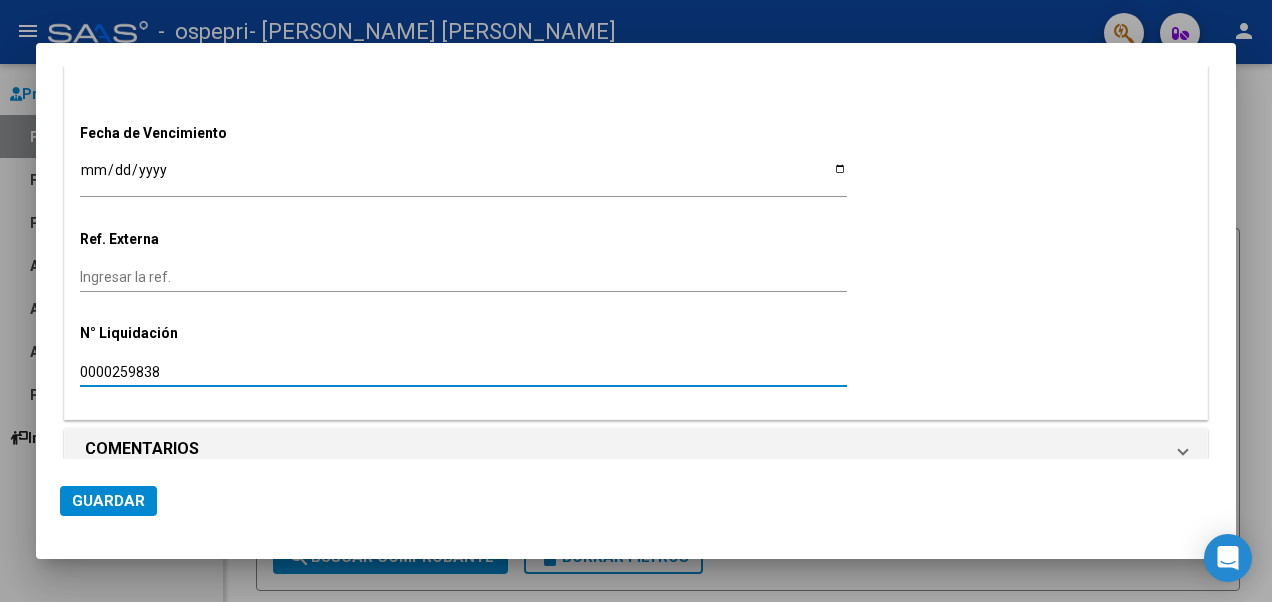 type on "0000259838" 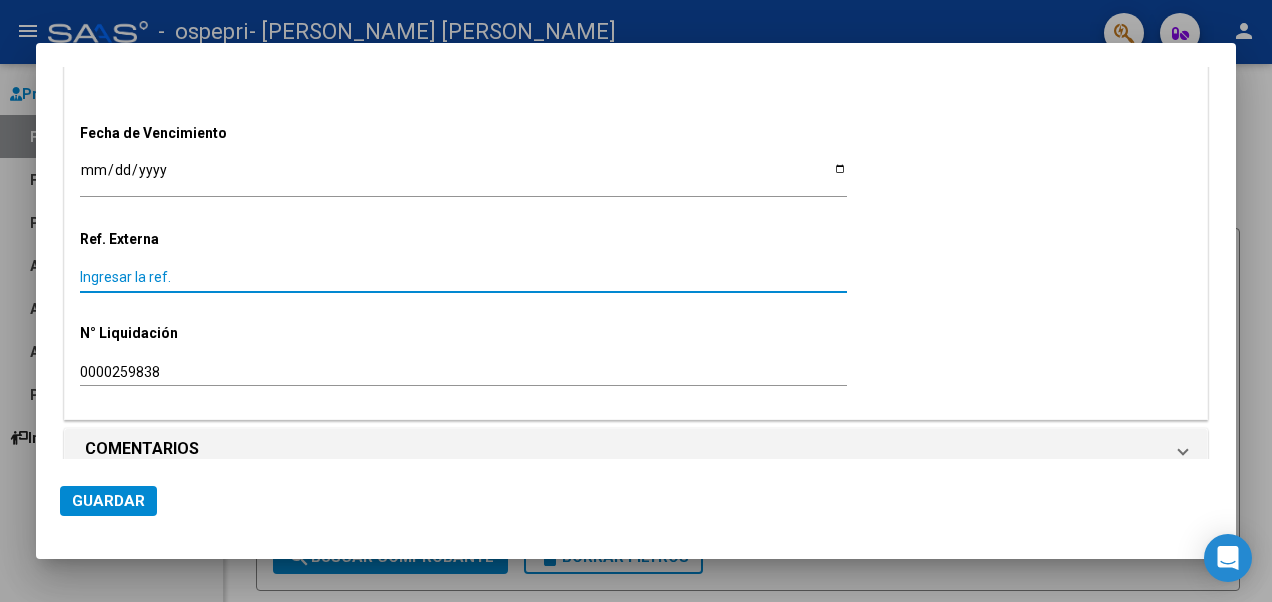 click on "Ingresar la ref." at bounding box center [463, 277] 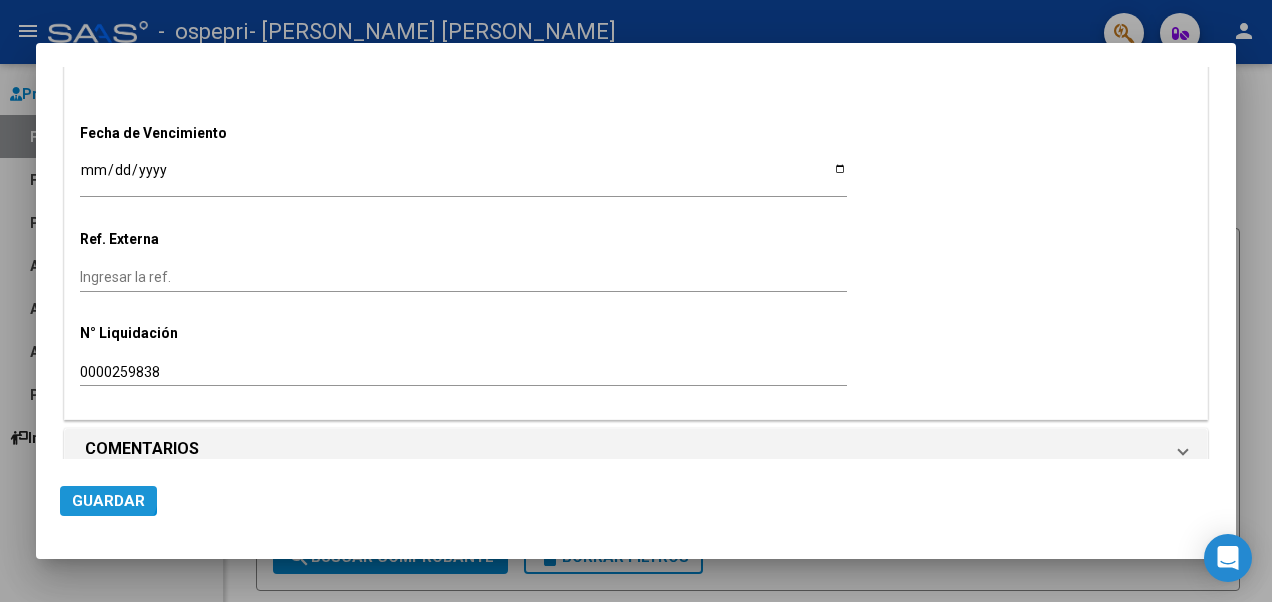 click on "Guardar" 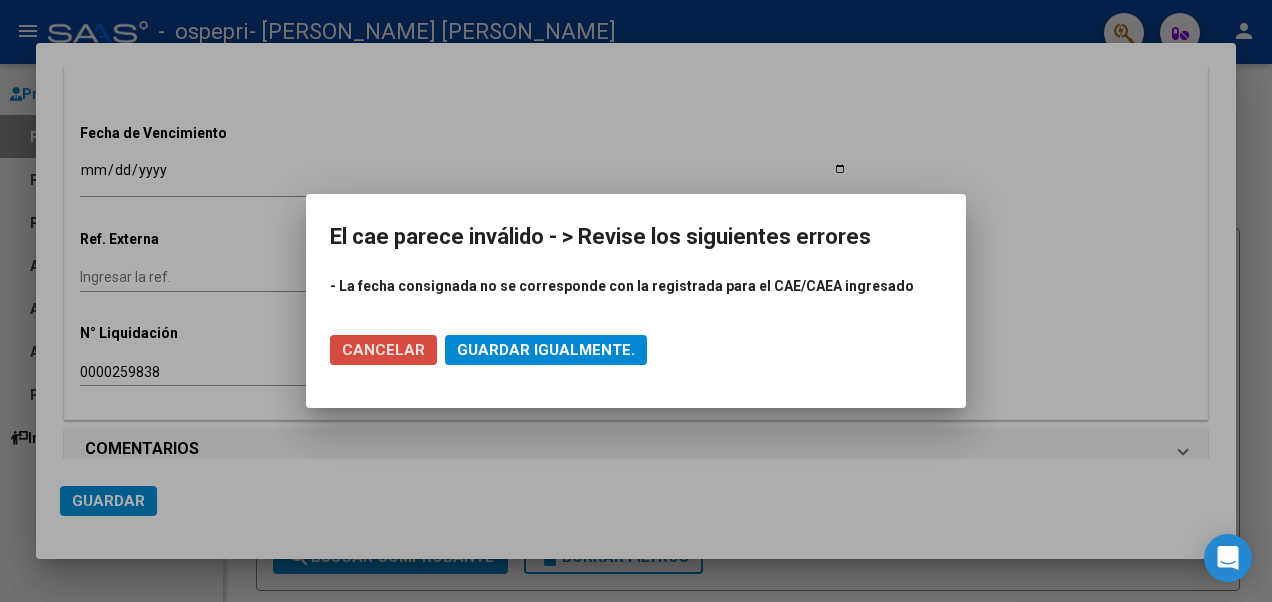 click on "Cancelar" 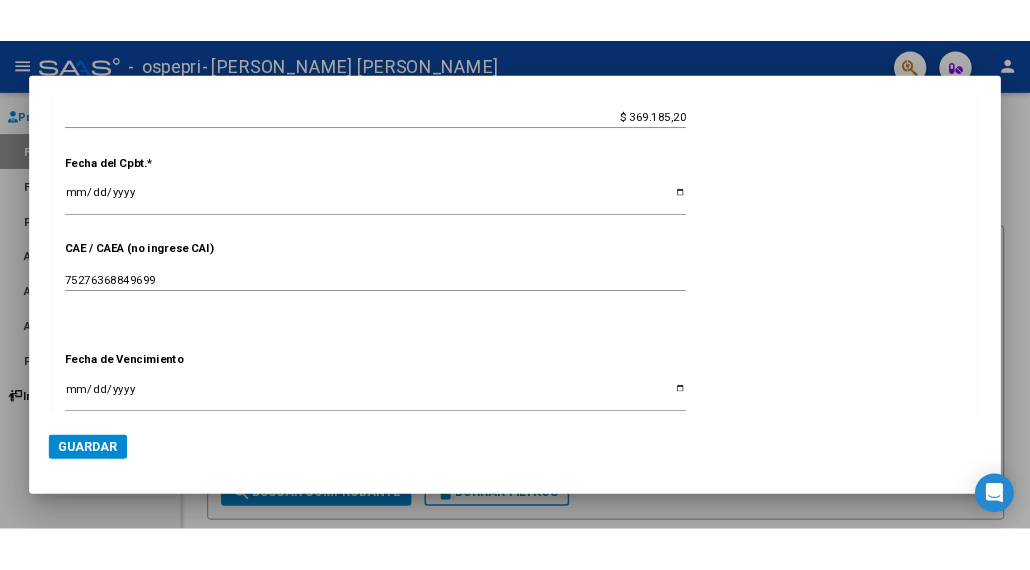 scroll, scrollTop: 932, scrollLeft: 0, axis: vertical 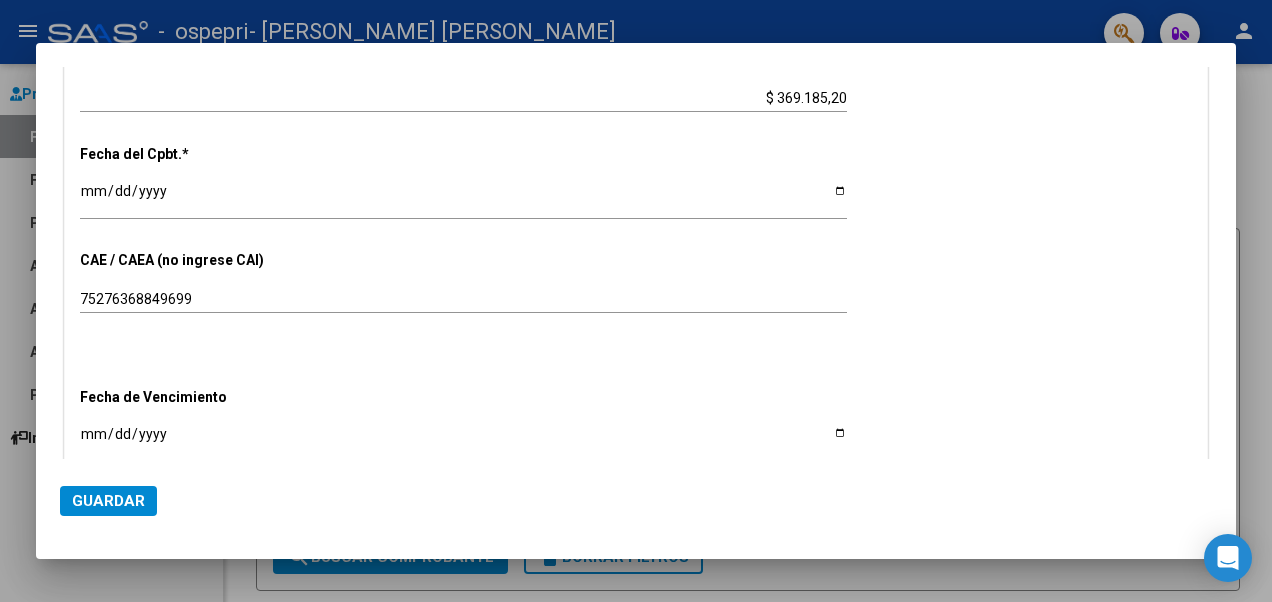 click on "2025-06-05" at bounding box center (463, 198) 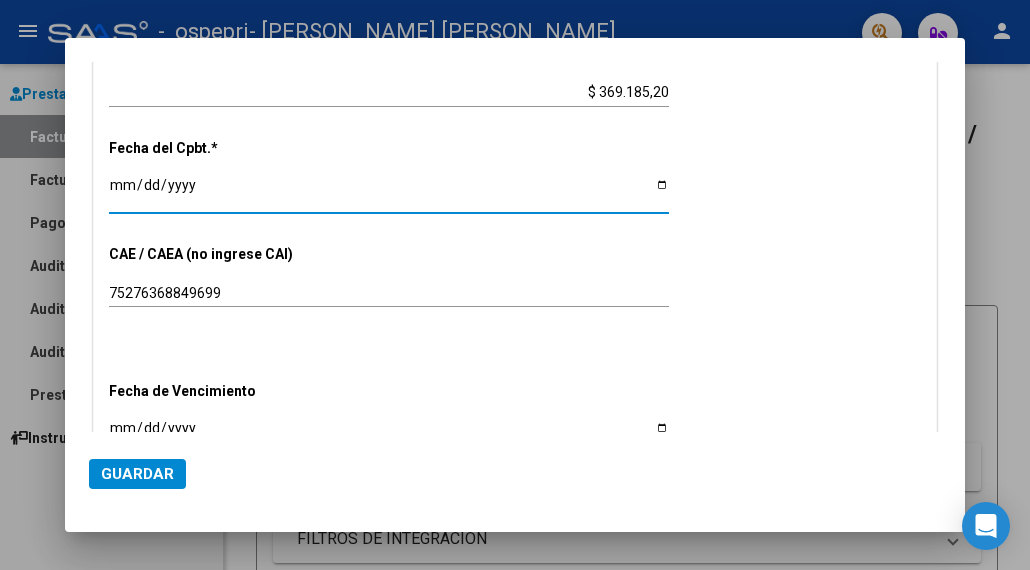 click on "2025-06-05" at bounding box center (389, 192) 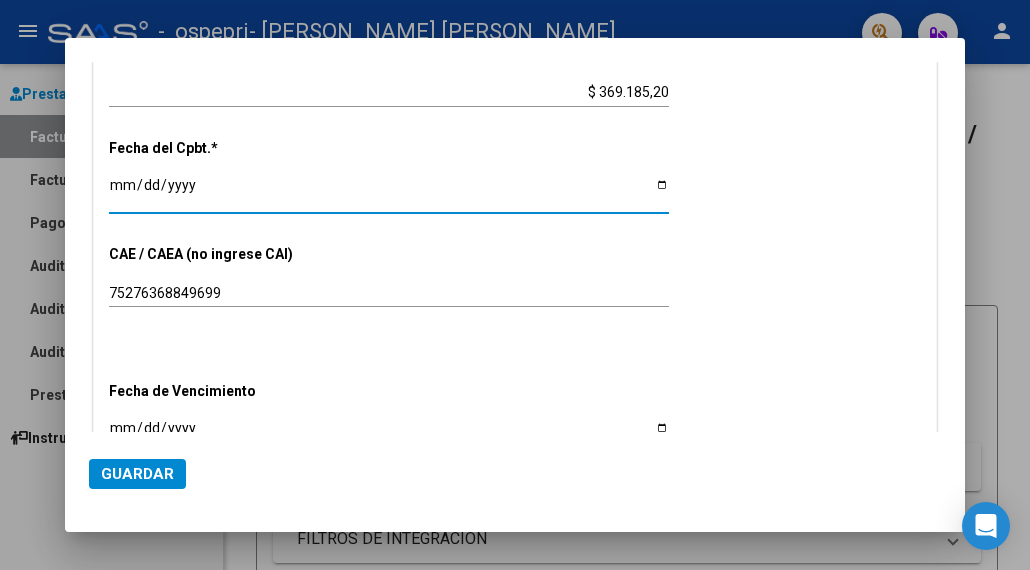 type on "[DATE]" 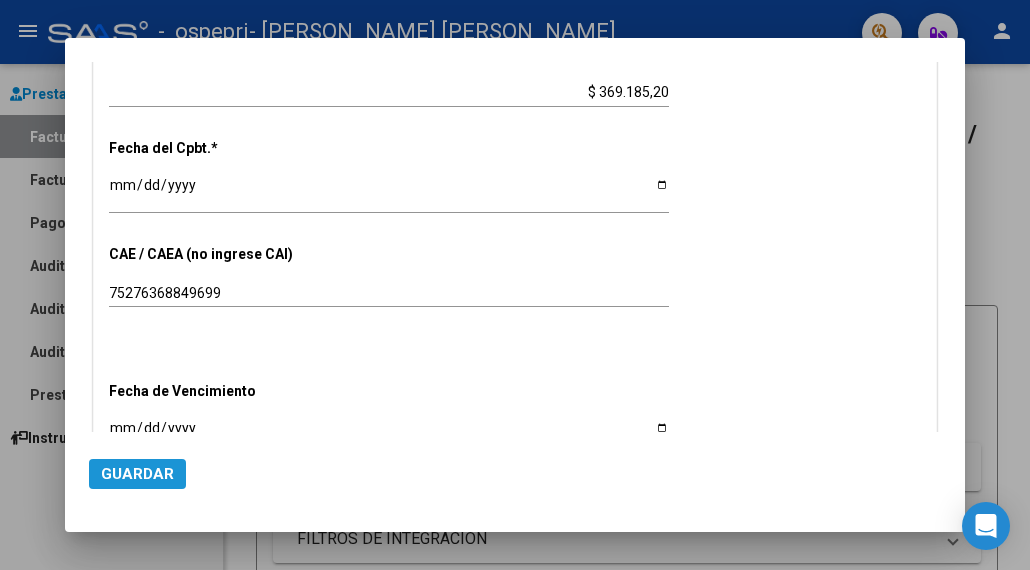 click on "Guardar" 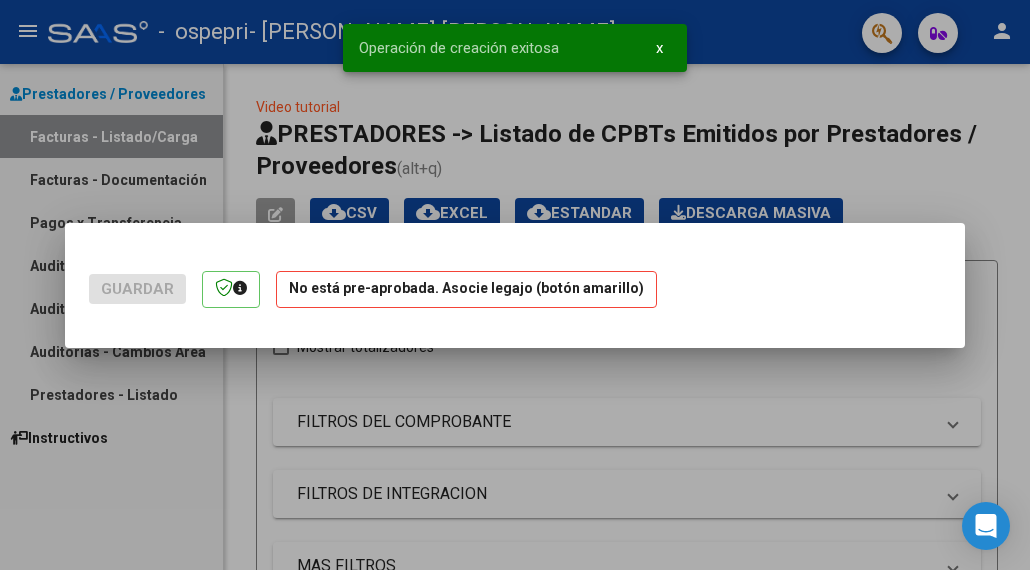scroll, scrollTop: 0, scrollLeft: 0, axis: both 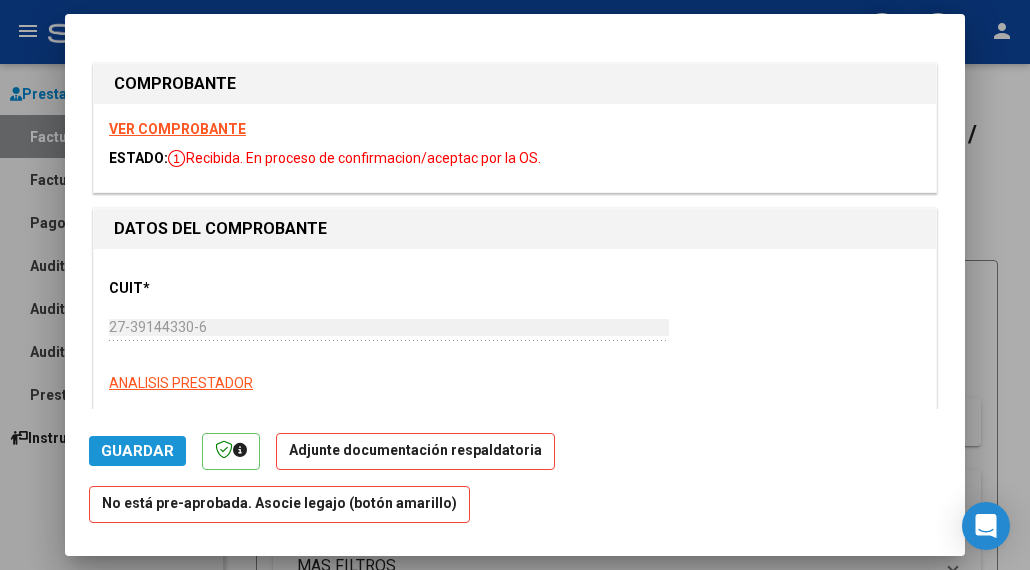 click on "Guardar" 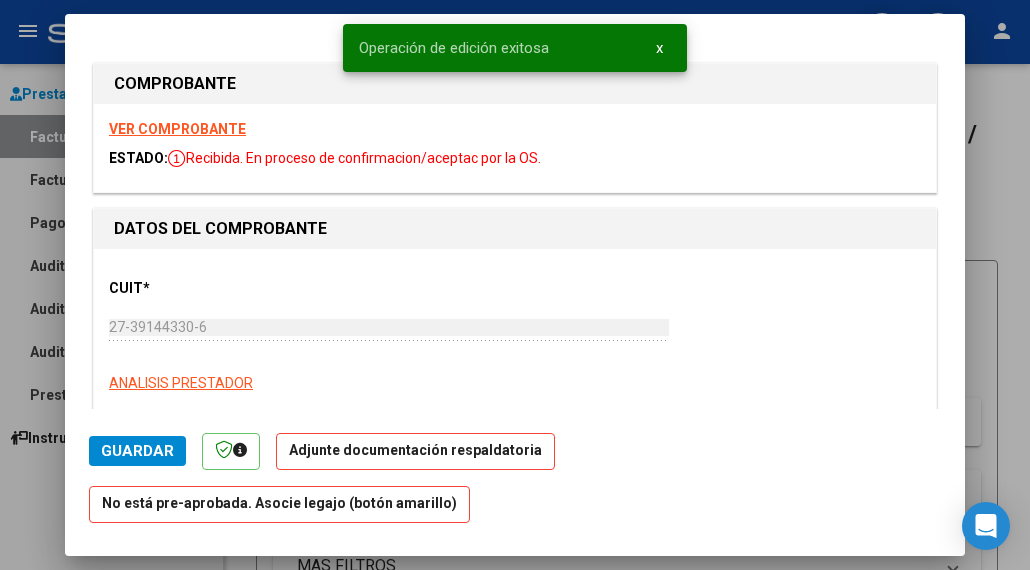 click at bounding box center (515, 285) 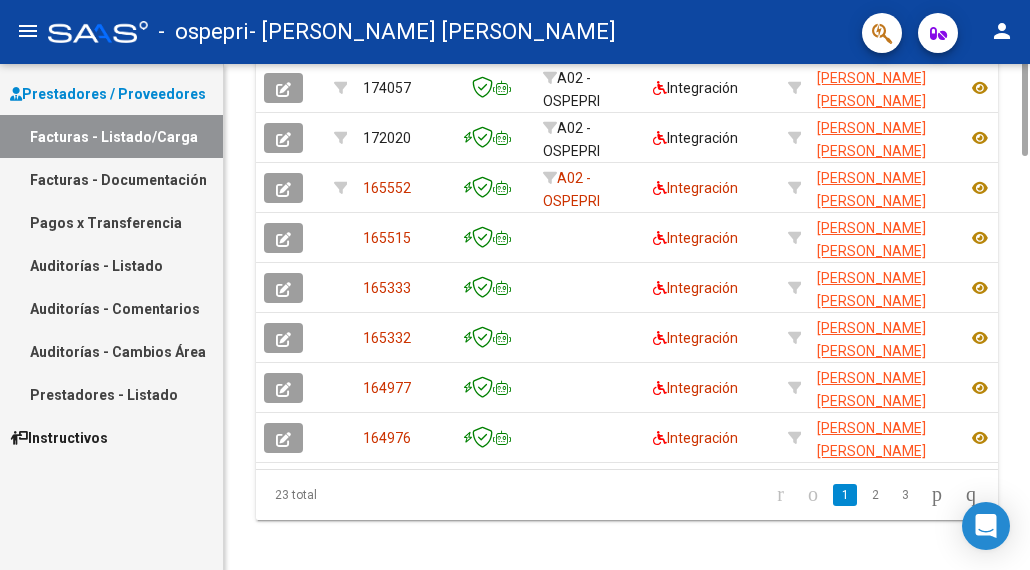 scroll, scrollTop: 540, scrollLeft: 0, axis: vertical 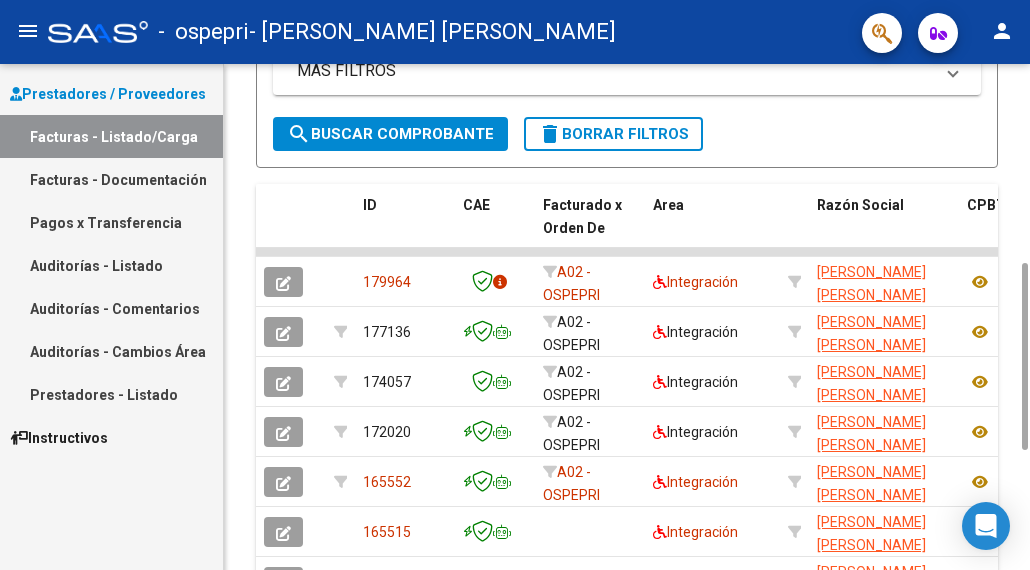 drag, startPoint x: 1024, startPoint y: 93, endPoint x: 1034, endPoint y: 293, distance: 200.24985 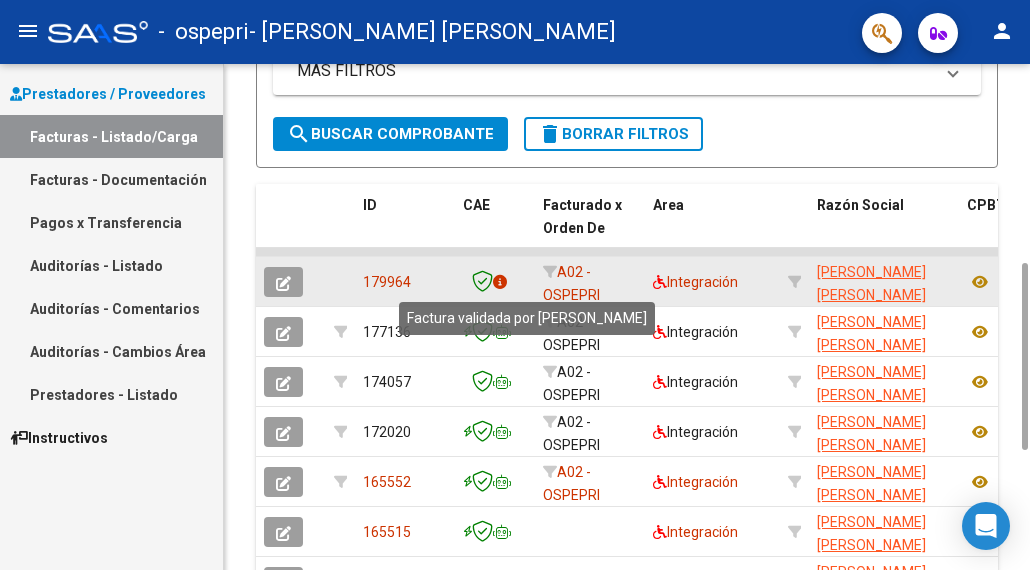 click 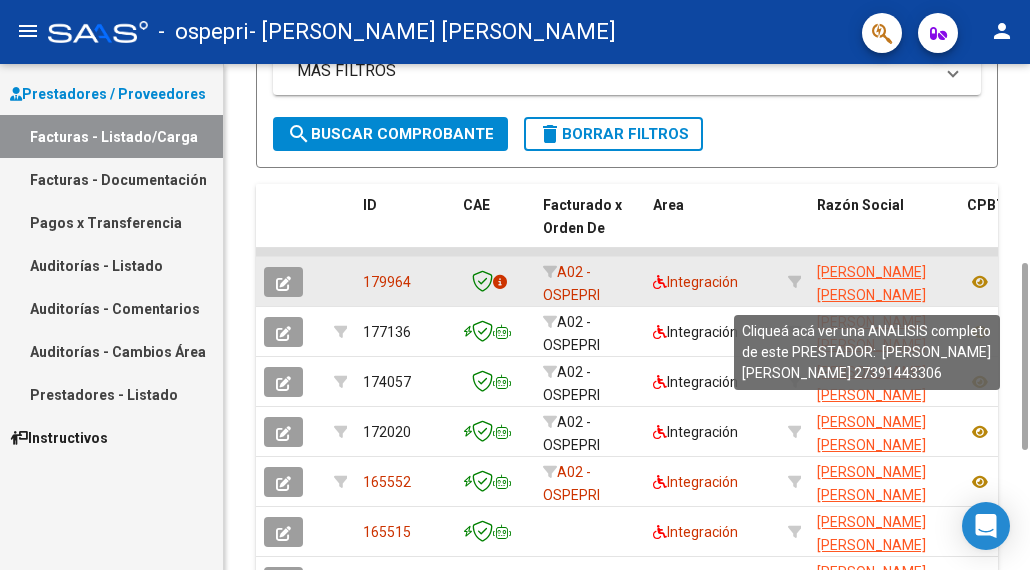 click on "[PERSON_NAME] [PERSON_NAME]" 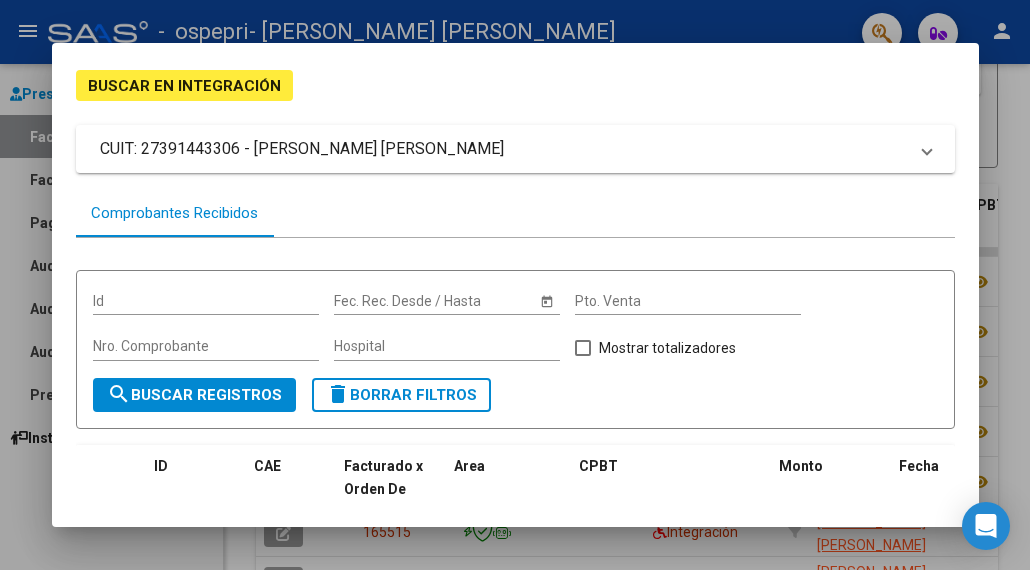 scroll, scrollTop: 92, scrollLeft: 0, axis: vertical 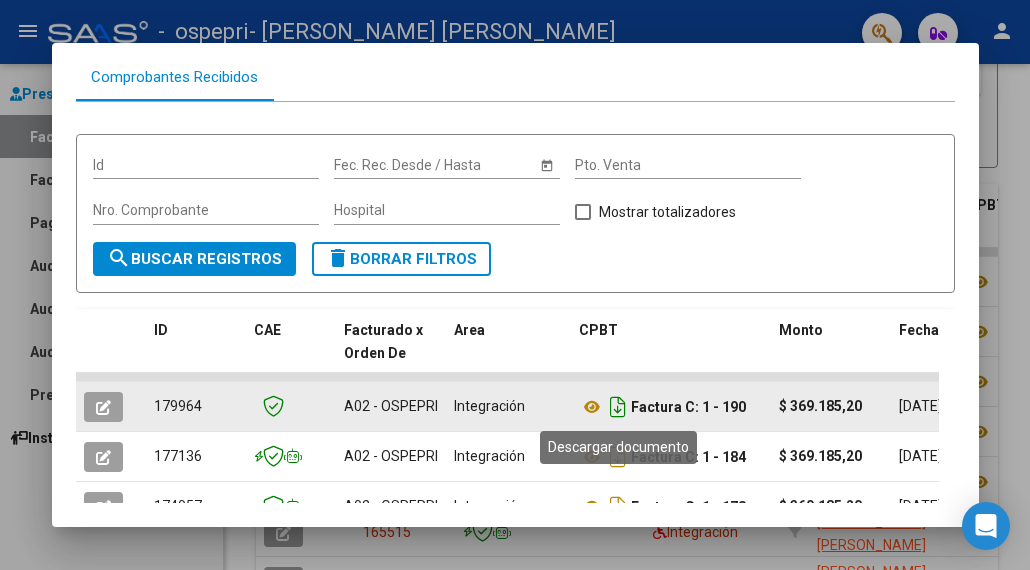 click 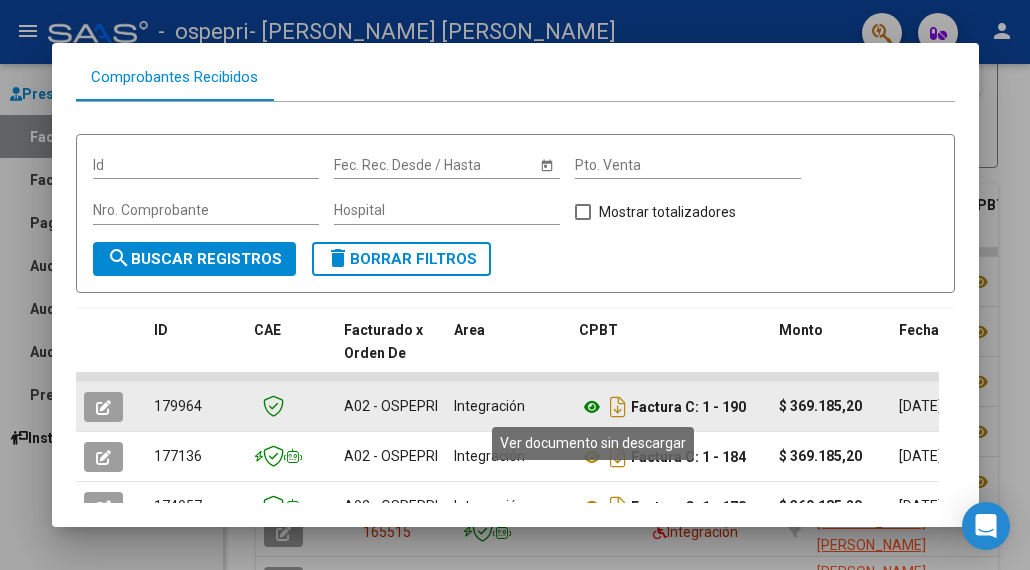 click 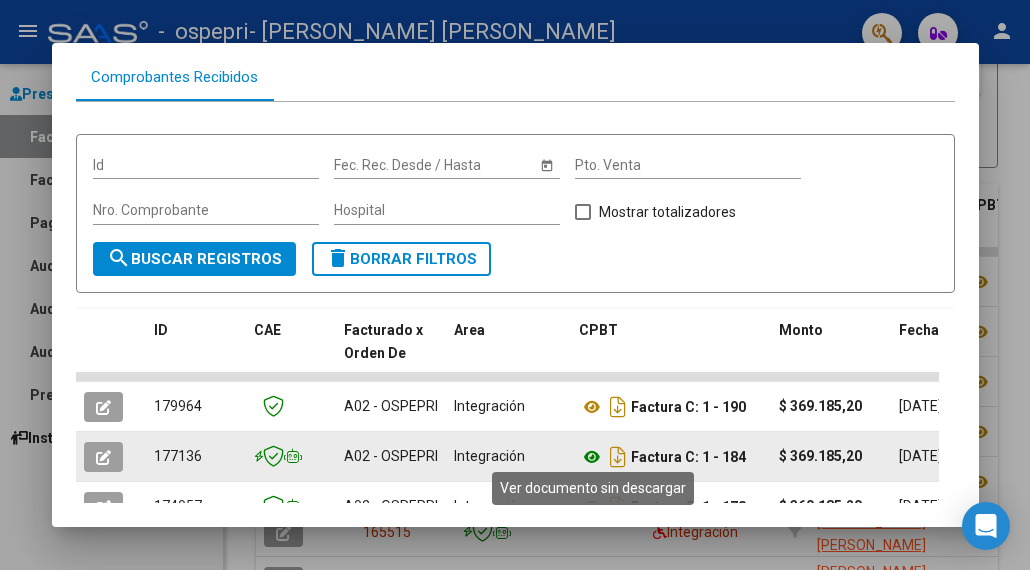 click 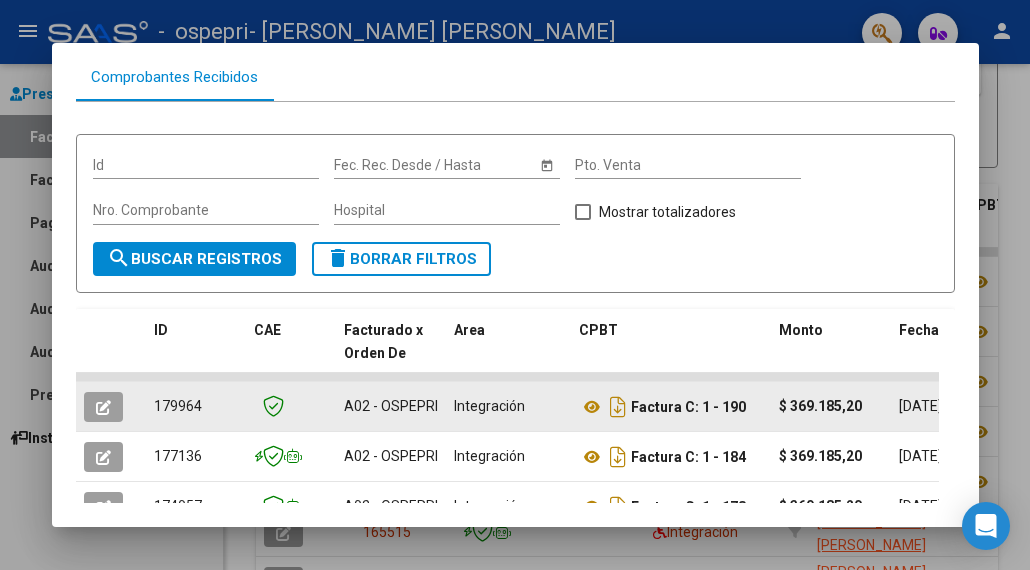 click 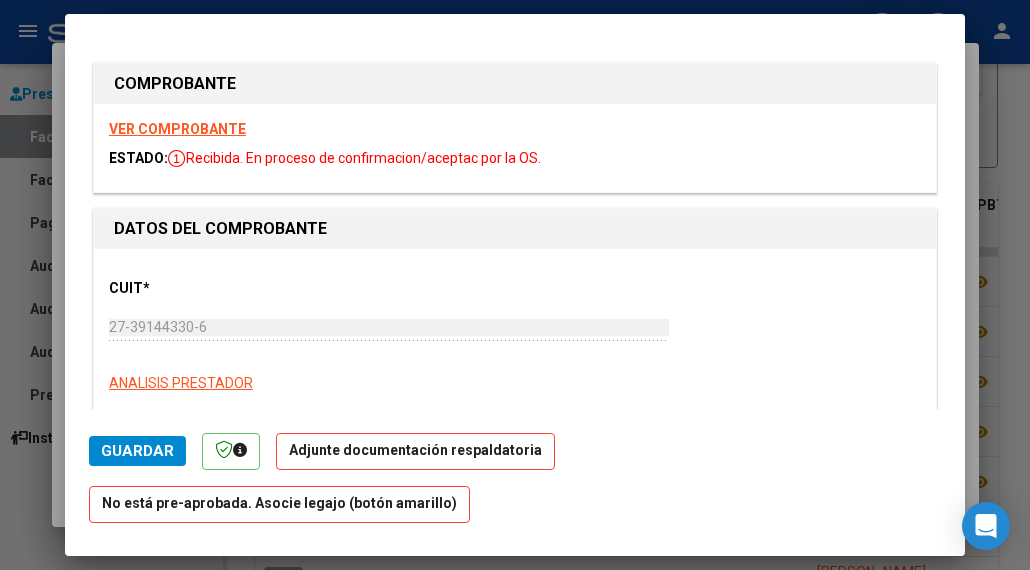 click on "VER COMPROBANTE" at bounding box center (177, 129) 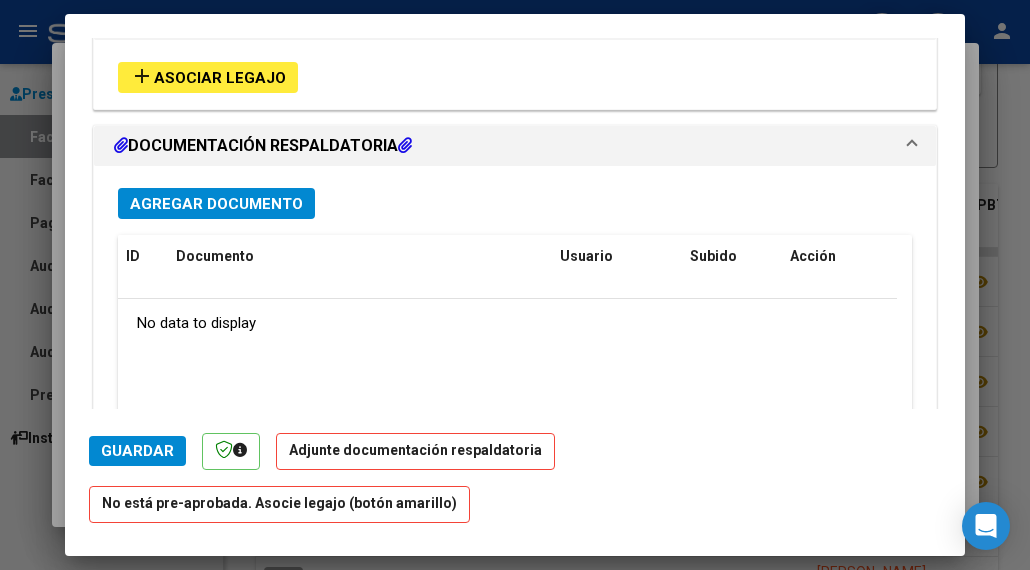 scroll, scrollTop: 1672, scrollLeft: 0, axis: vertical 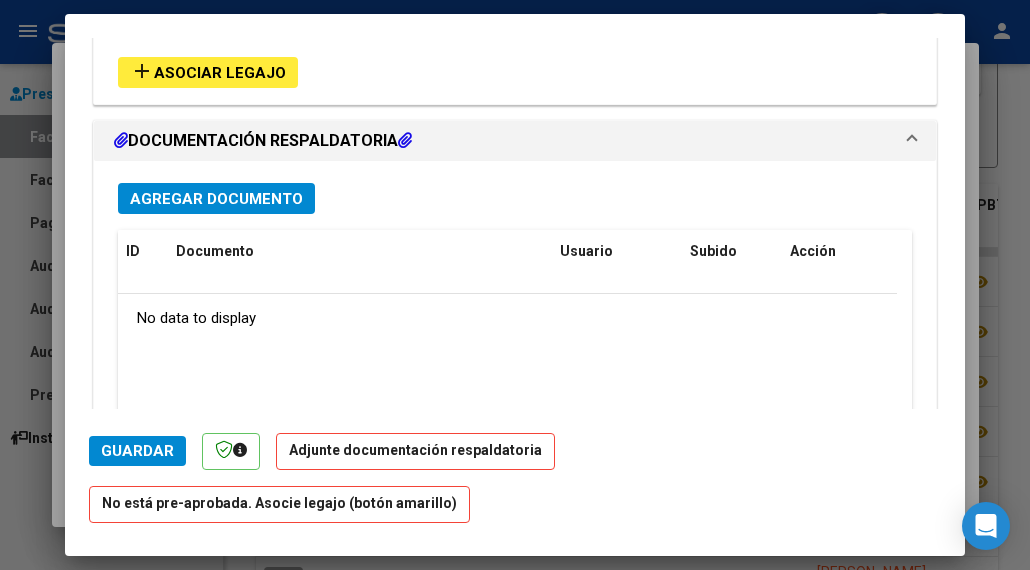 click on "Agregar Documento" at bounding box center (216, 199) 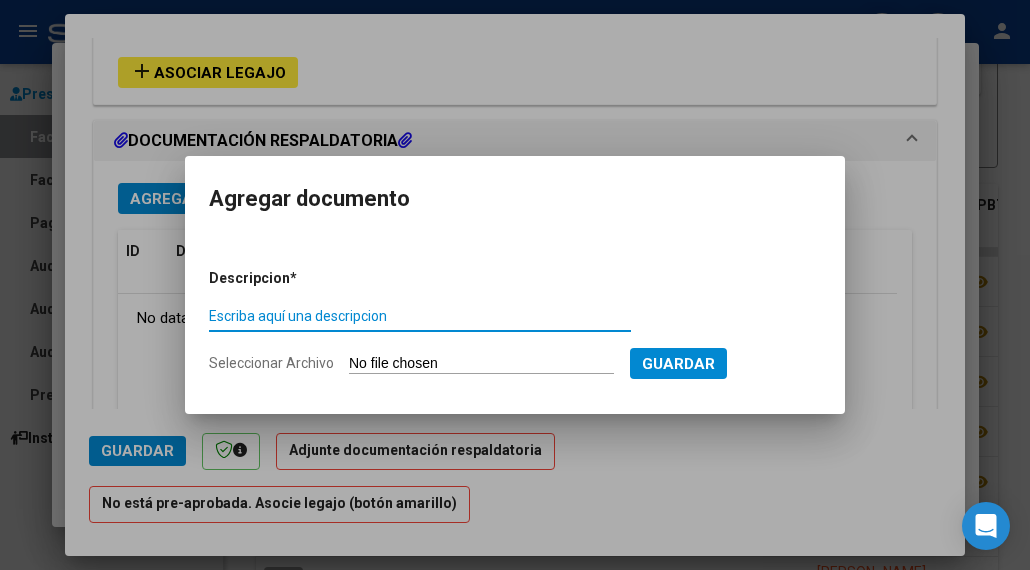 click on "Escriba aquí una descripcion" at bounding box center [420, 316] 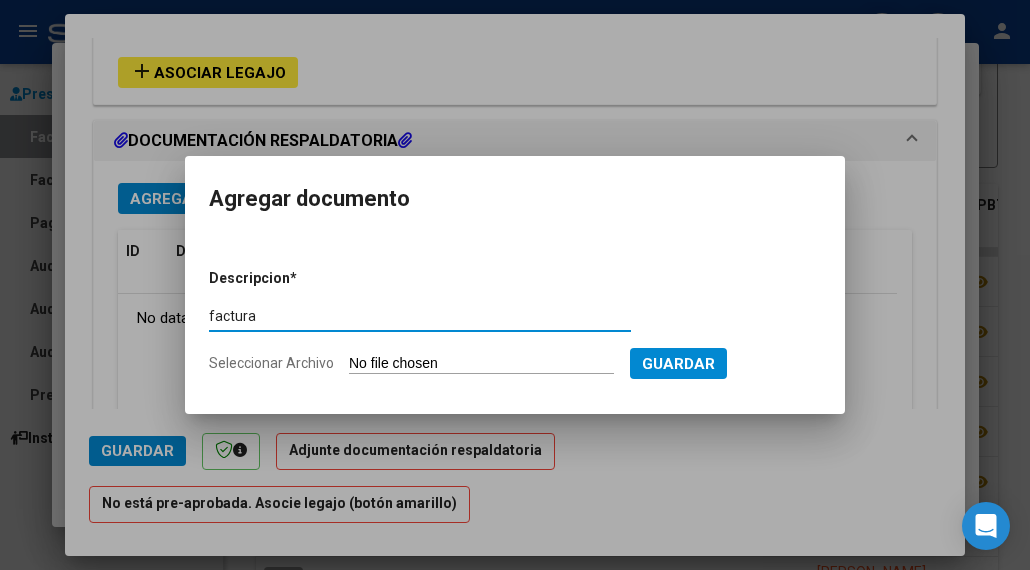 type on "factura" 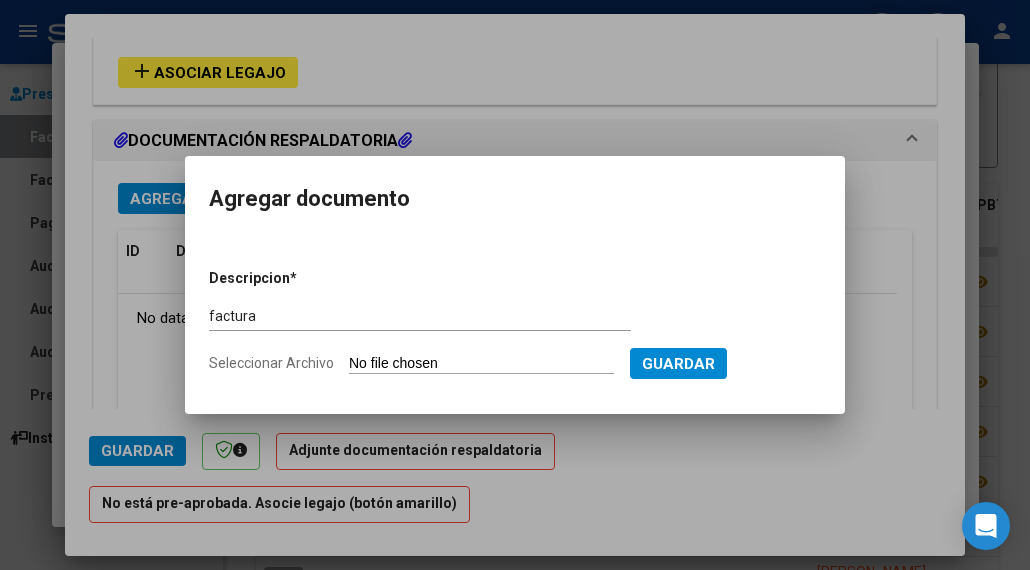 click on "Seleccionar Archivo" at bounding box center (481, 364) 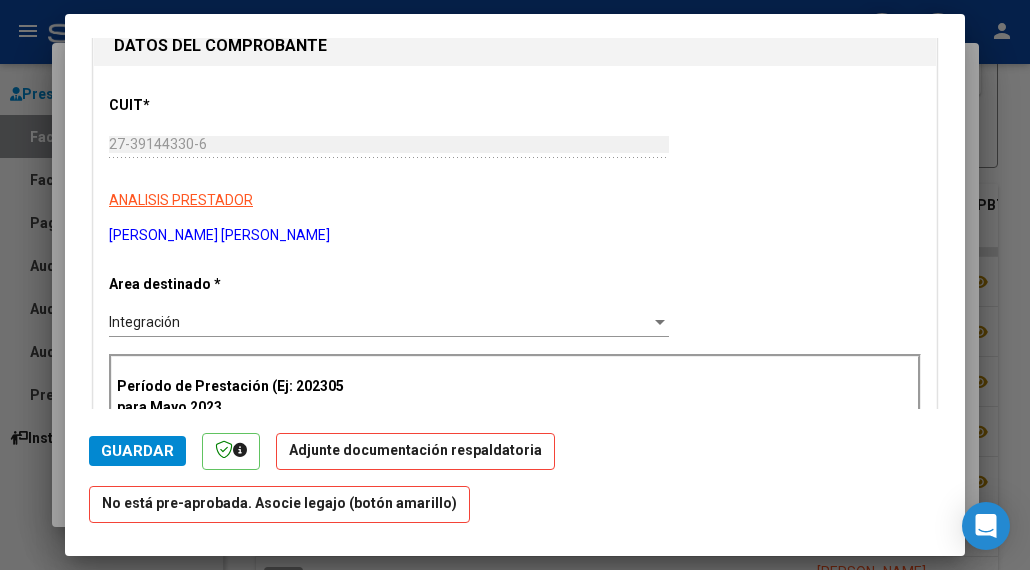 scroll, scrollTop: 0, scrollLeft: 0, axis: both 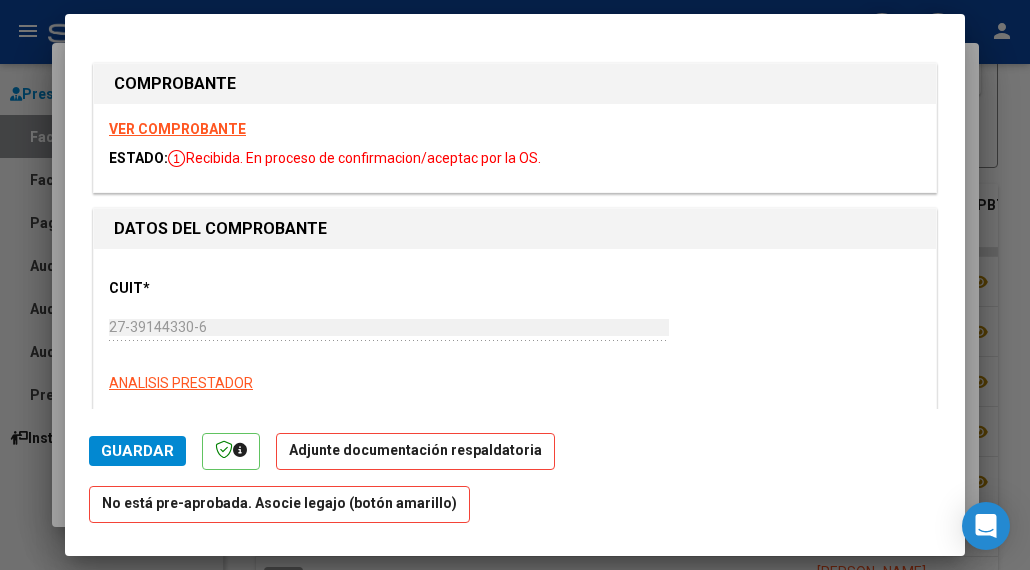 click at bounding box center (515, 285) 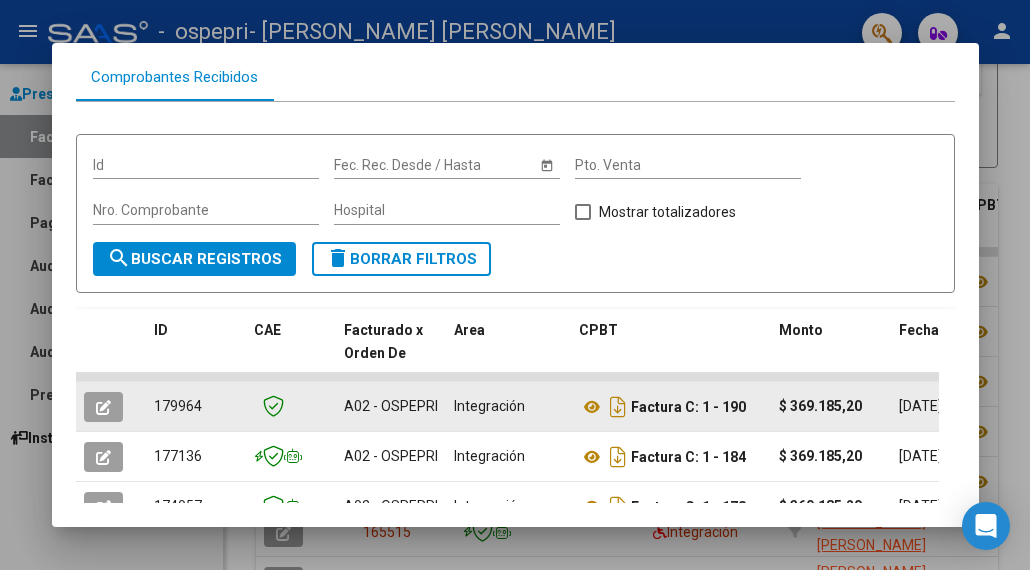 click 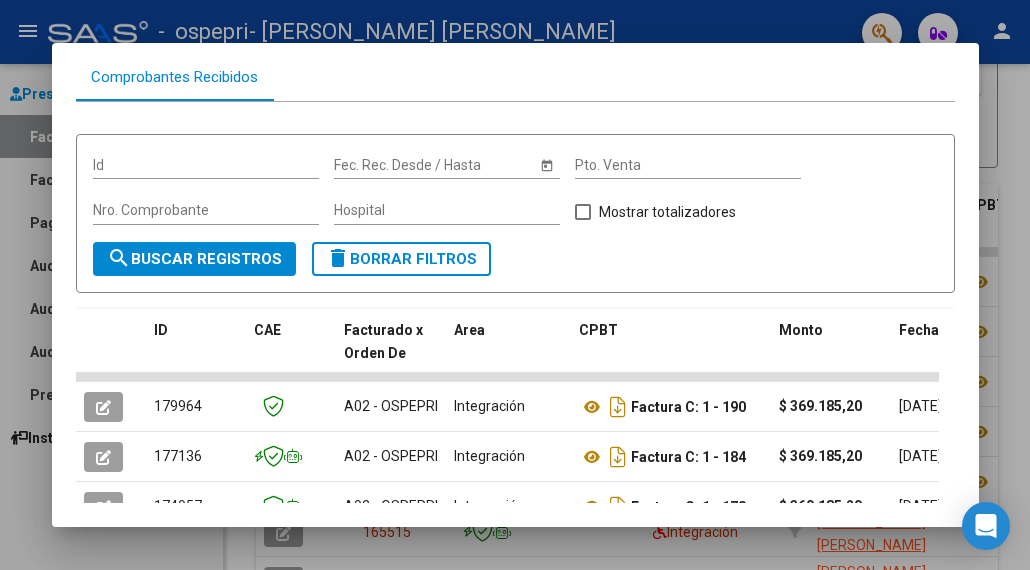 drag, startPoint x: 840, startPoint y: 379, endPoint x: 1022, endPoint y: 371, distance: 182.17574 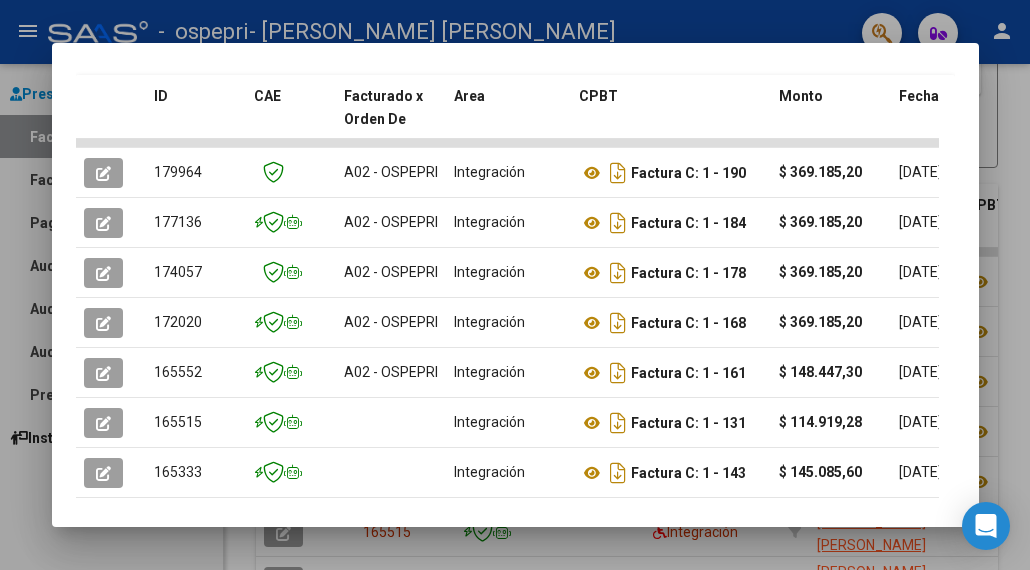 scroll, scrollTop: 642, scrollLeft: 0, axis: vertical 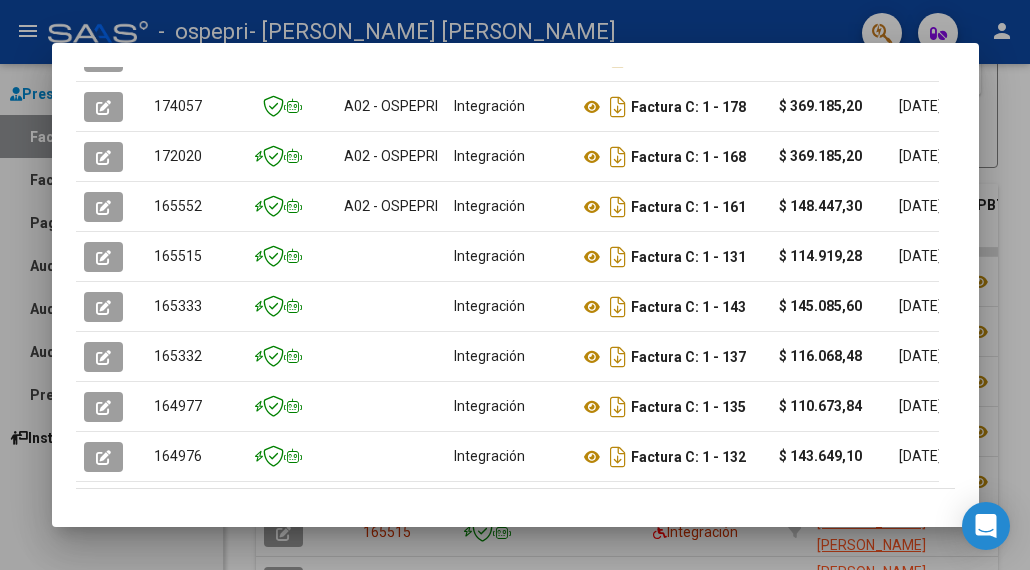 click on "23 total   1   2   3" 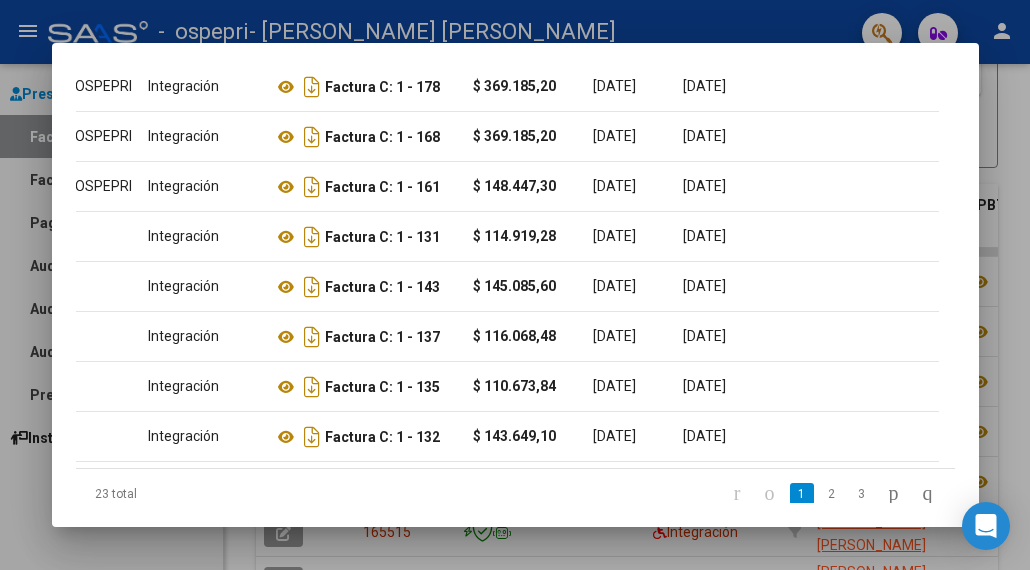 scroll, scrollTop: 672, scrollLeft: 0, axis: vertical 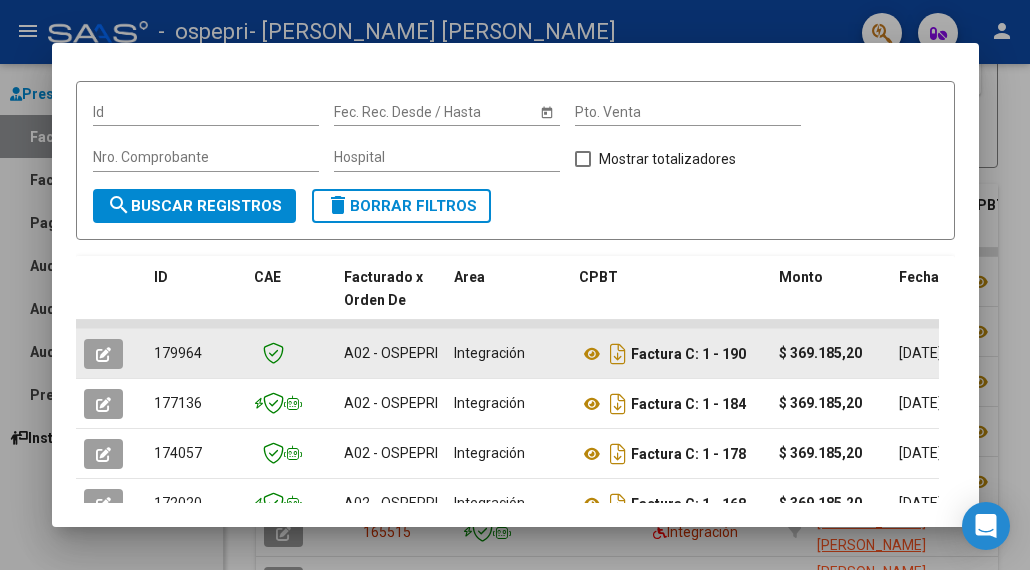 click 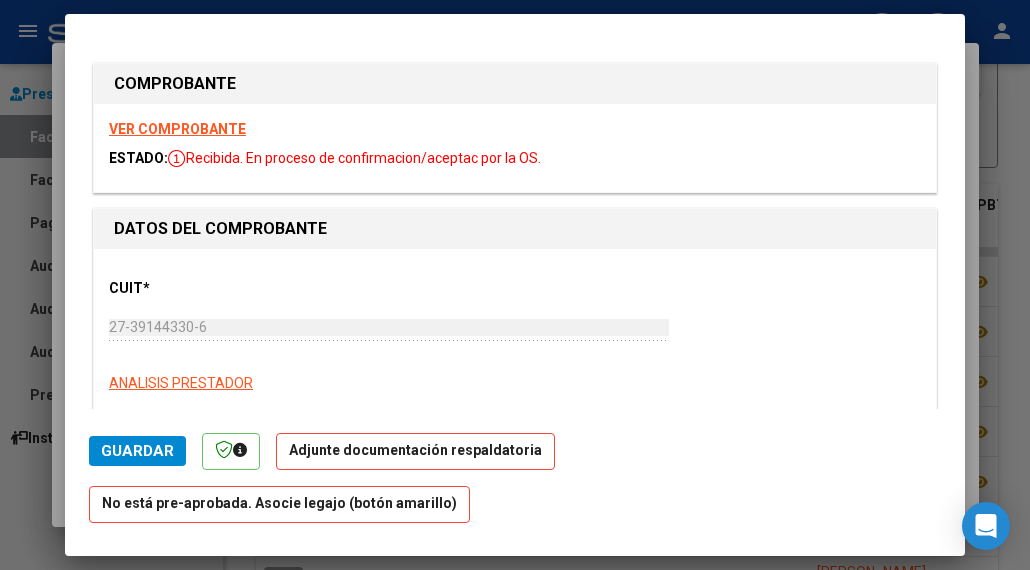 click on "VER COMPROBANTE" at bounding box center (177, 129) 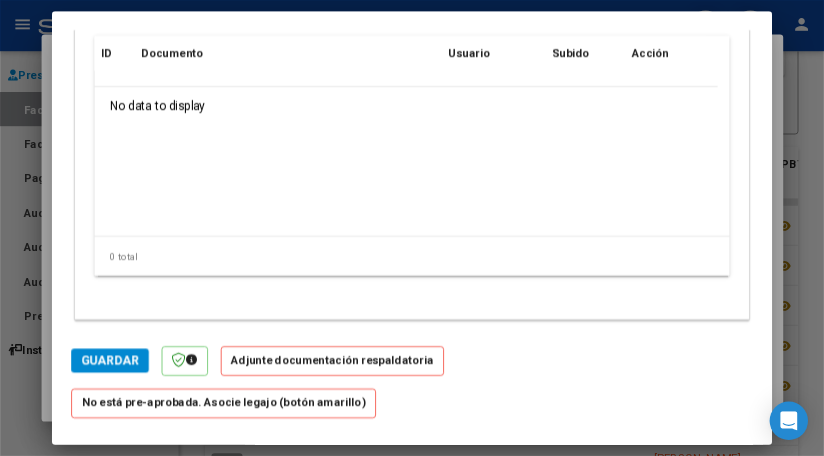 scroll, scrollTop: 1578, scrollLeft: 0, axis: vertical 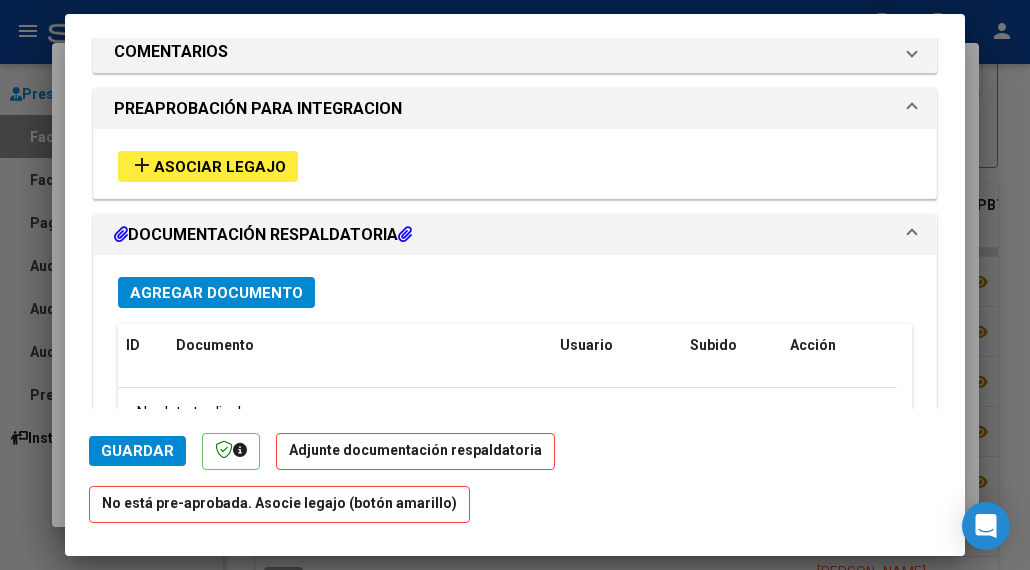 click on "Agregar Documento" at bounding box center [216, 293] 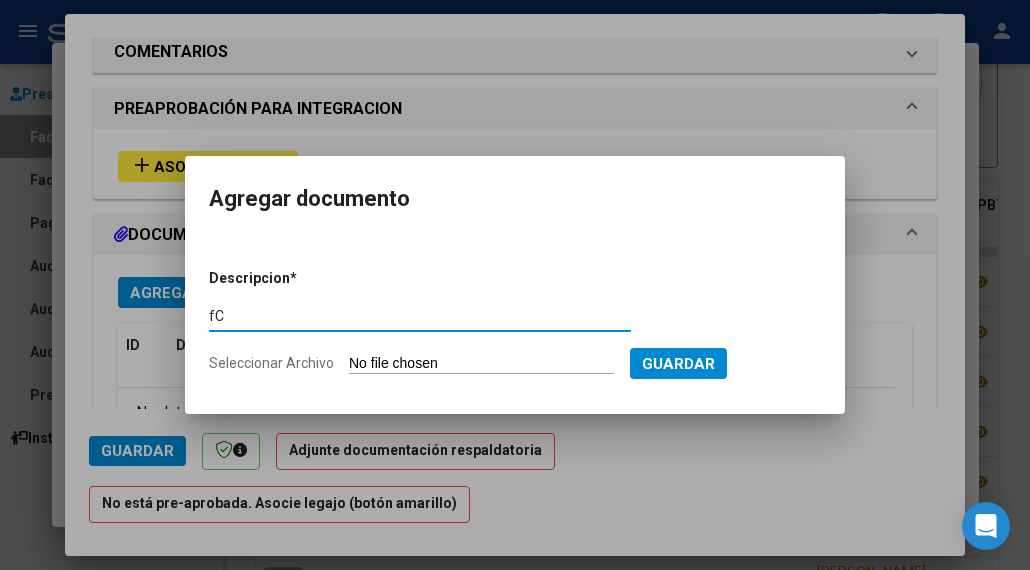 type on "f" 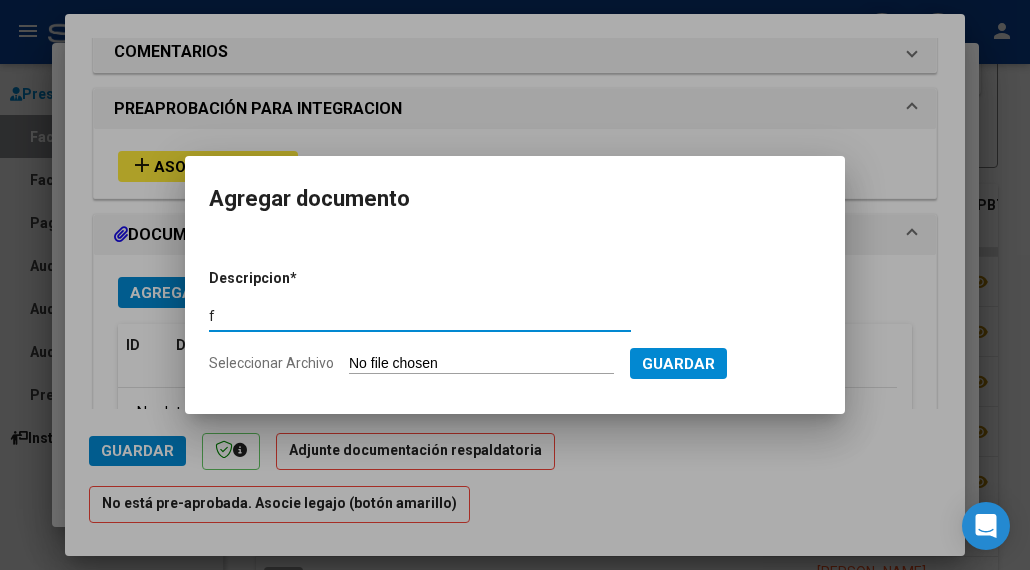 type 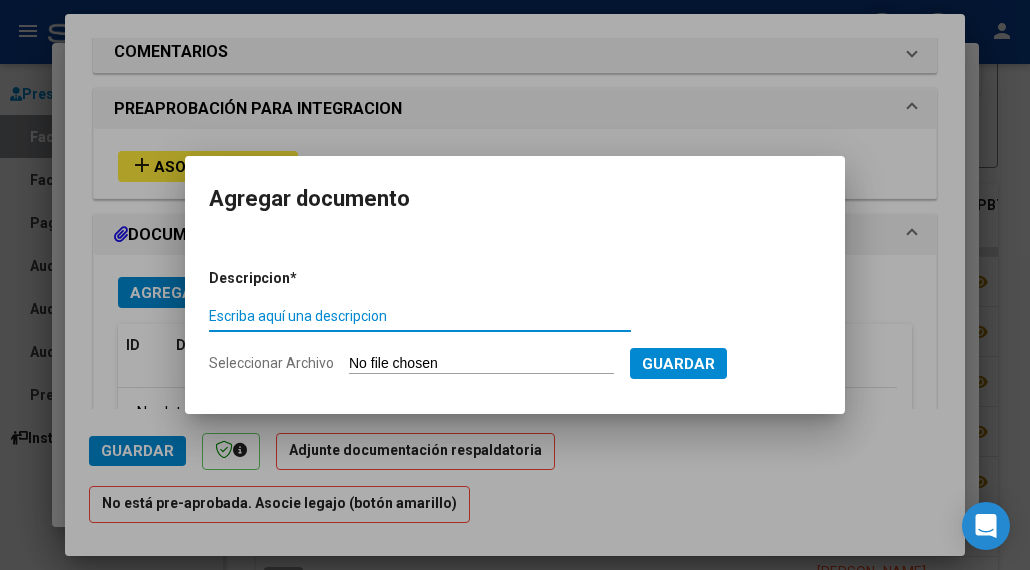 click at bounding box center (515, 285) 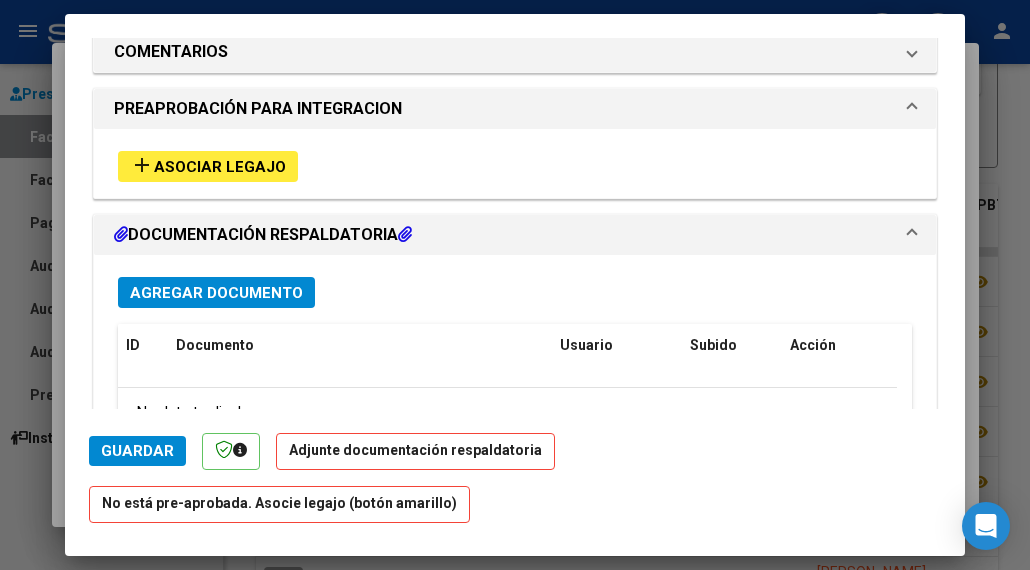 click at bounding box center (515, 285) 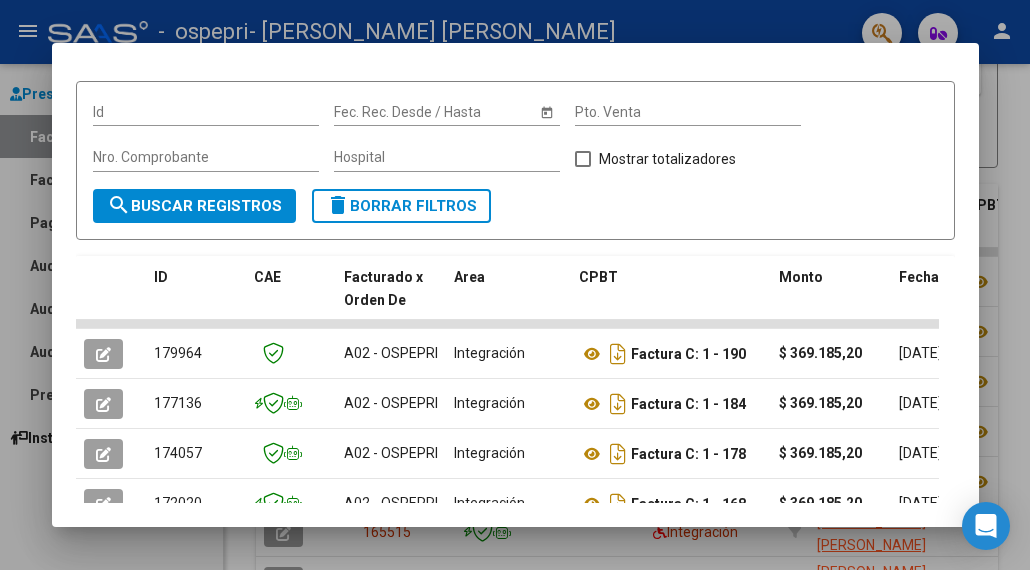 click at bounding box center [515, 285] 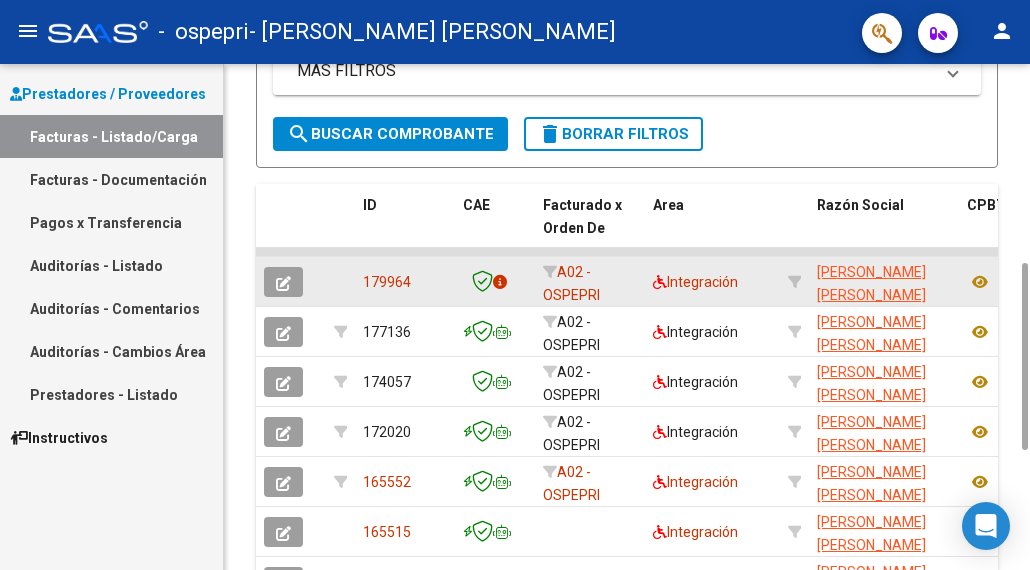 drag, startPoint x: 493, startPoint y: 272, endPoint x: 452, endPoint y: 268, distance: 41.19466 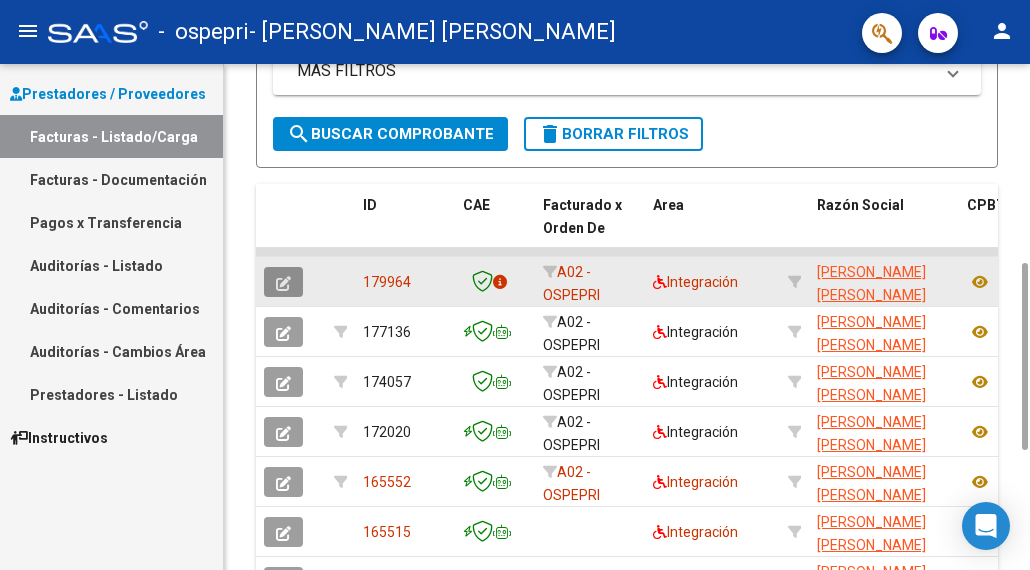 click 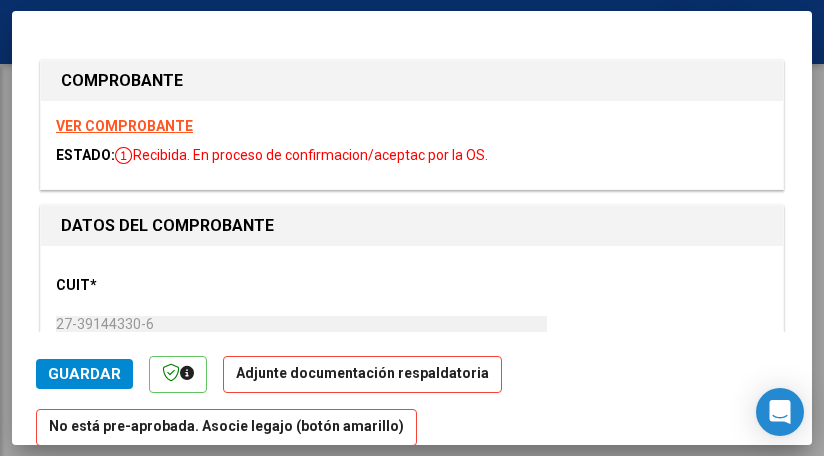 scroll, scrollTop: 0, scrollLeft: 0, axis: both 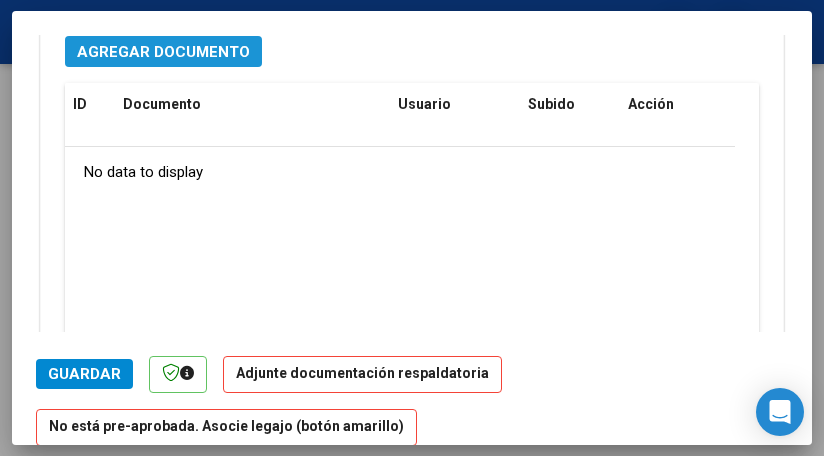 click on "Agregar Documento" at bounding box center (163, 52) 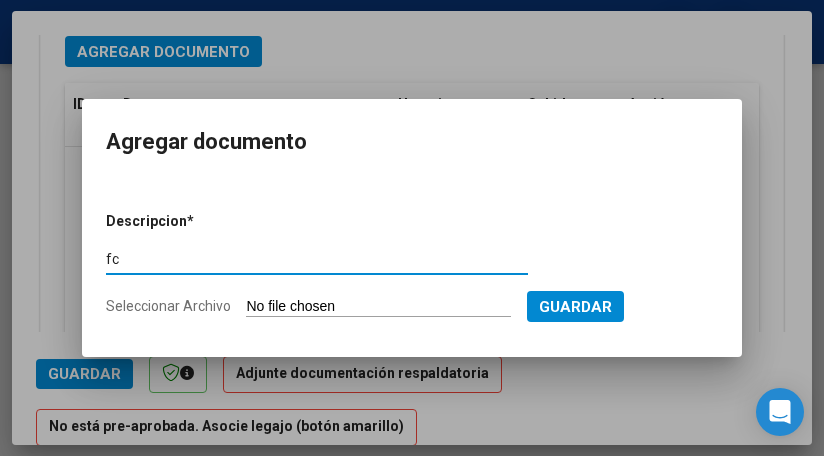 type on "f" 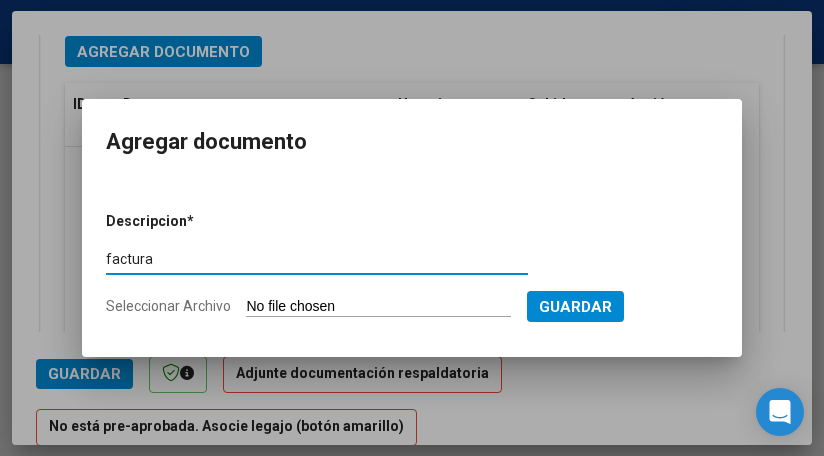 type on "factura" 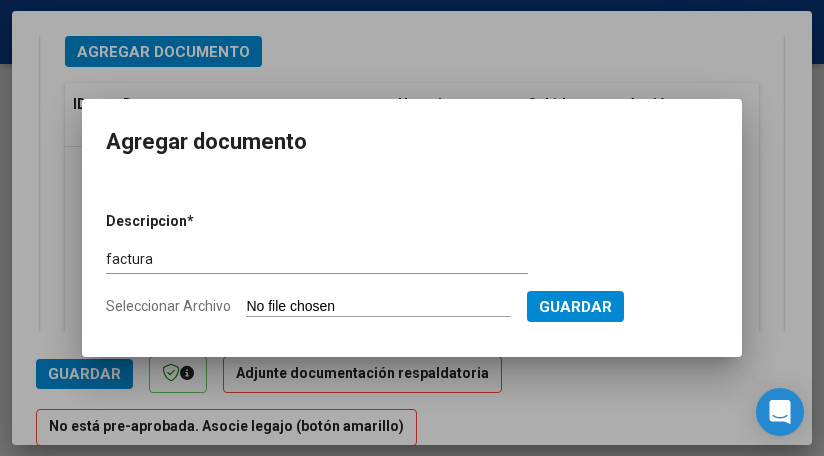 click on "Descripcion  *   factura Escriba aquí una descripcion  Seleccionar Archivo Guardar" at bounding box center (412, 265) 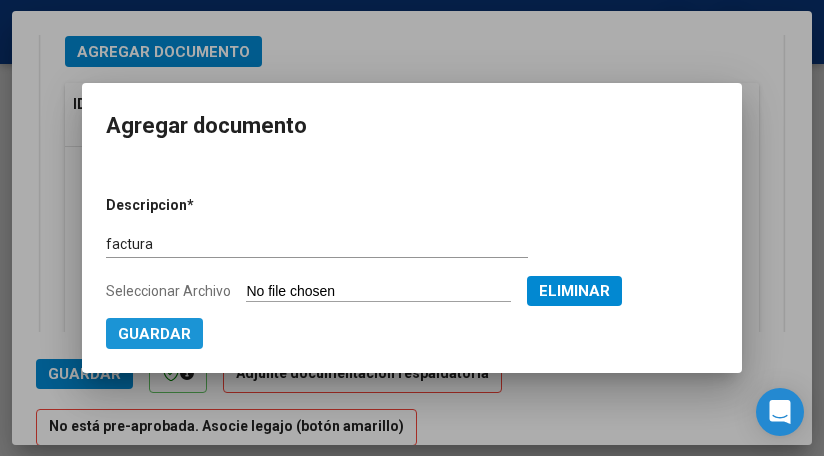 click on "Guardar" at bounding box center (154, 334) 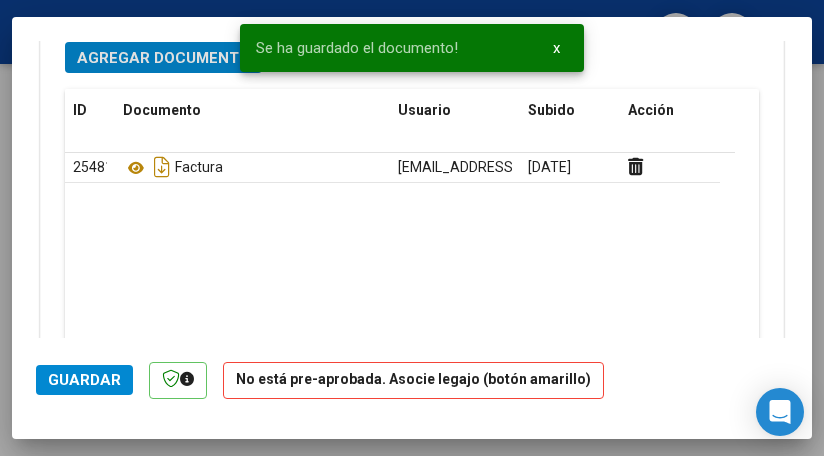 scroll, scrollTop: 1810, scrollLeft: 0, axis: vertical 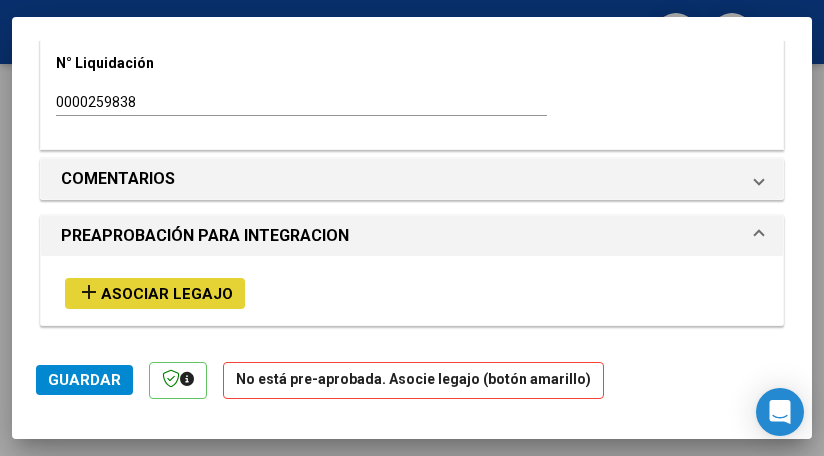 click on "Asociar Legajo" at bounding box center [167, 294] 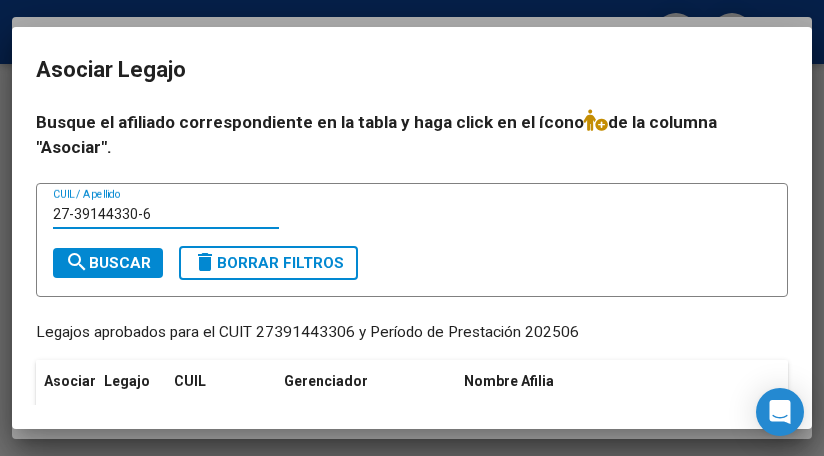 type on "27-39144330-6" 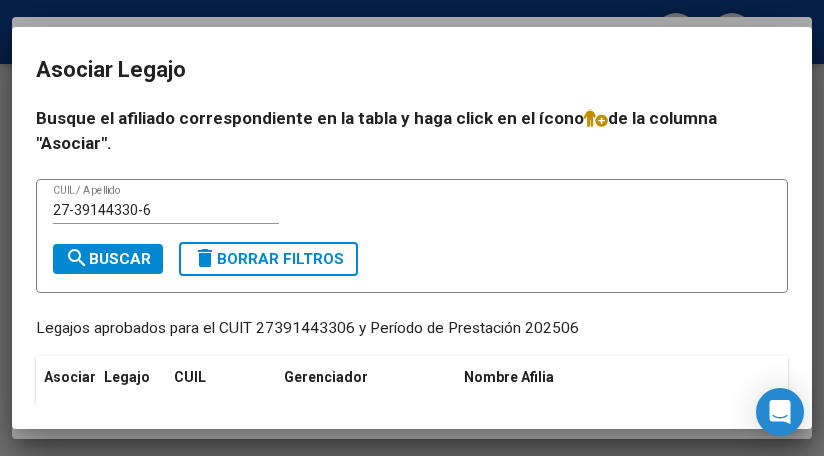 scroll, scrollTop: 0, scrollLeft: 0, axis: both 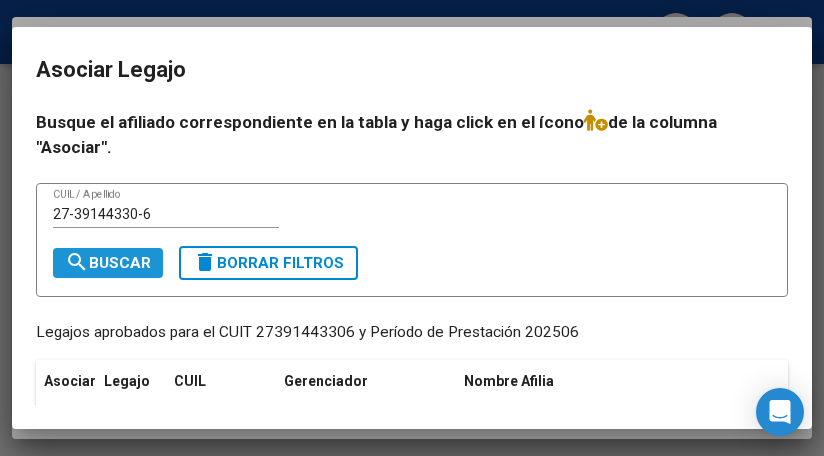 click on "search  Buscar" at bounding box center [108, 263] 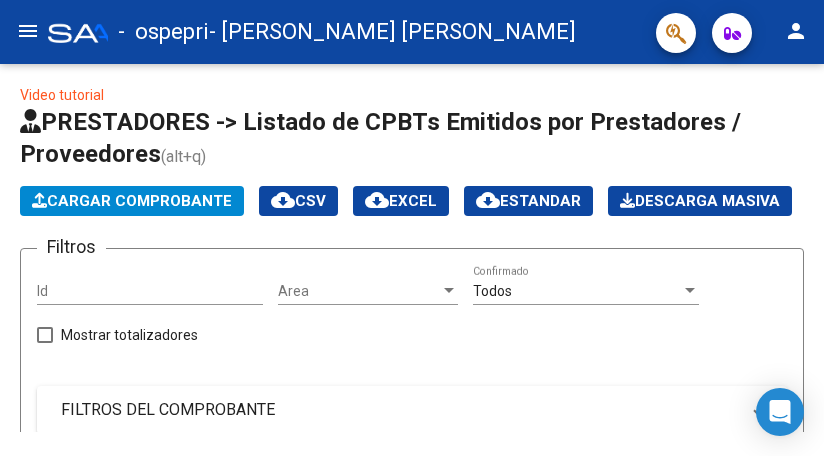 scroll, scrollTop: 0, scrollLeft: 0, axis: both 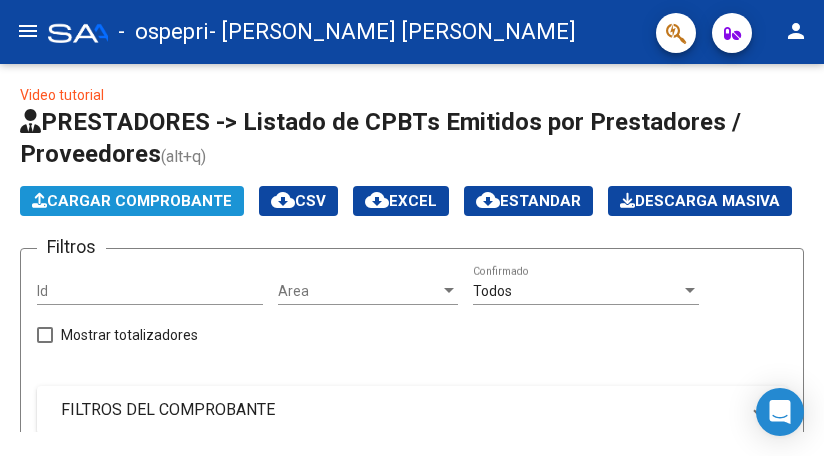 click on "Cargar Comprobante" 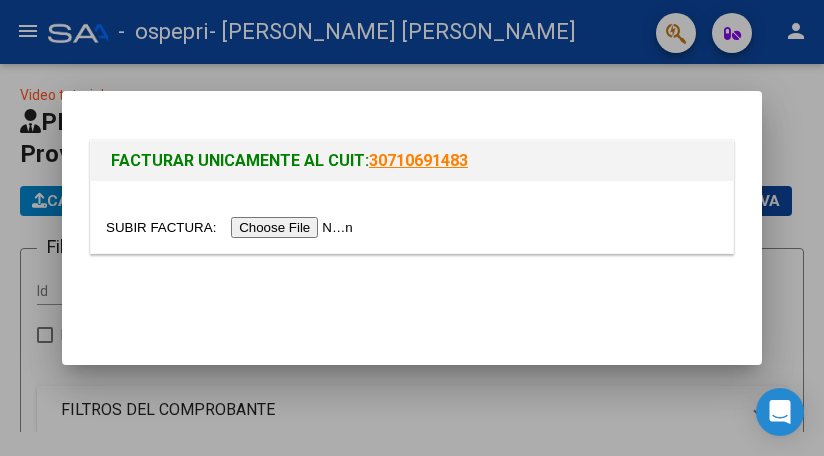 click at bounding box center (232, 227) 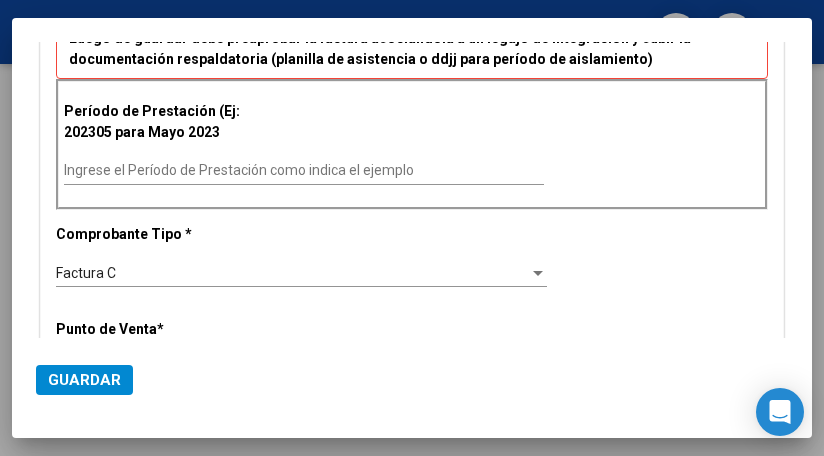 scroll, scrollTop: 532, scrollLeft: 0, axis: vertical 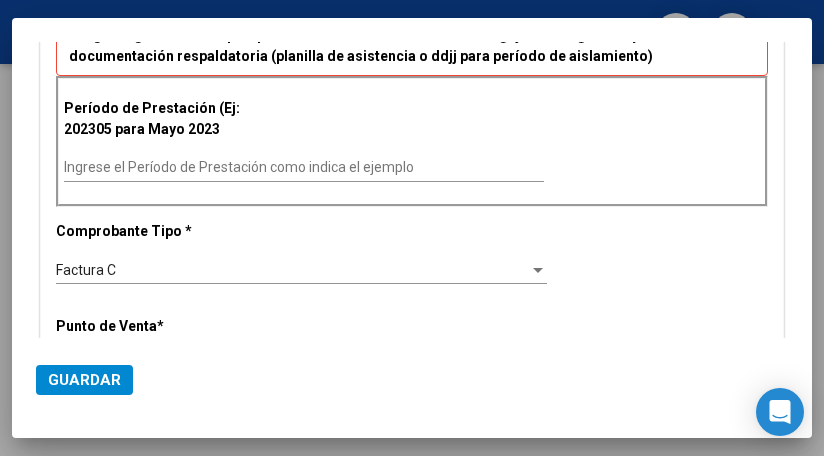 click on "Ingrese el Período de Prestación como indica el ejemplo" at bounding box center [304, 167] 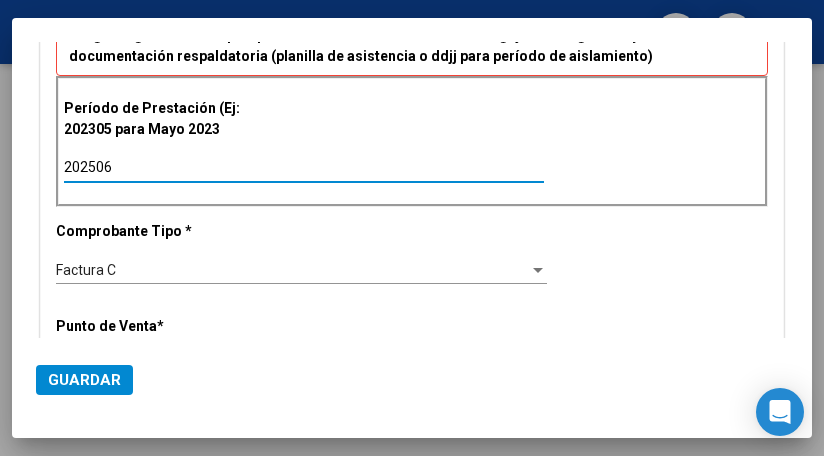 type on "202506" 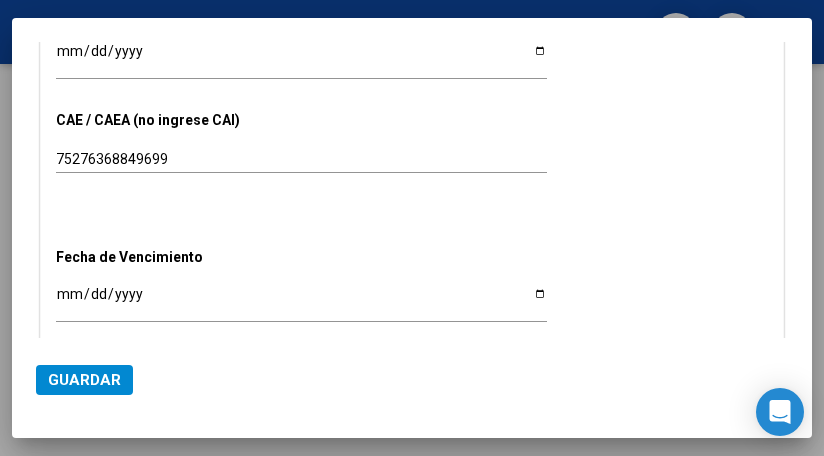 scroll, scrollTop: 1241, scrollLeft: 0, axis: vertical 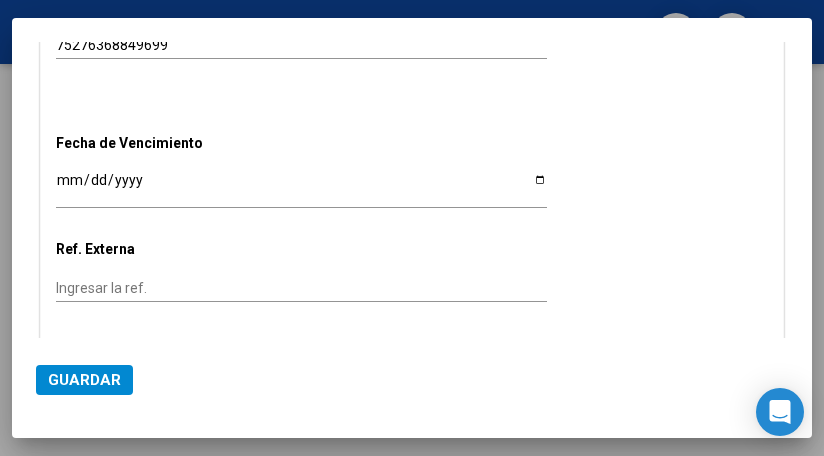 click on "Este comprobante ya fue cargado previamente. CUIT  *   27-39144330-6 Ingresar CUIT  ANALISIS PRESTADOR  Area destinado * Integración Seleccionar Area Luego de guardar debe preaprobar la factura asociandola a un legajo de integración y subir la documentación respaldatoria (planilla de asistencia o ddjj para período de aislamiento)  Período de Prestación (Ej: 202305 para Mayo 2023    202506 Ingrese el Período de Prestación como indica el ejemplo   Comprobante Tipo * Factura C Seleccionar Tipo Punto de Venta  *   1 Ingresar el Nro.  Número  *   190 Ingresar el Nro.  Monto  *   $ 369.185,20 Ingresar el monto  Fecha del Cpbt.  *   2025-07-05 Ingresar la fecha  CAE / CAEA (no ingrese CAI)    75276368849699 Ingresar el CAE o CAEA (no ingrese CAI)  Fecha de Vencimiento    Ingresar la fecha  Ref. Externa    Ingresar la ref.  N° Liquidación    Ingresar el N° Liquidación" at bounding box center (412, -263) 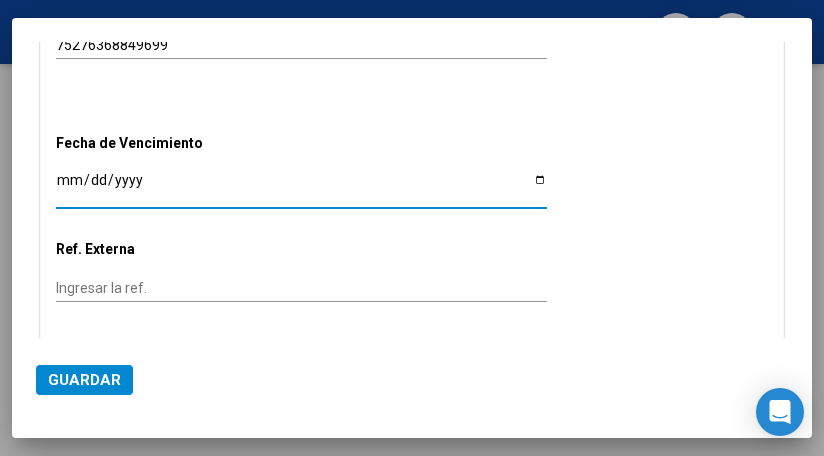 click on "Ingresar la fecha" at bounding box center [301, 187] 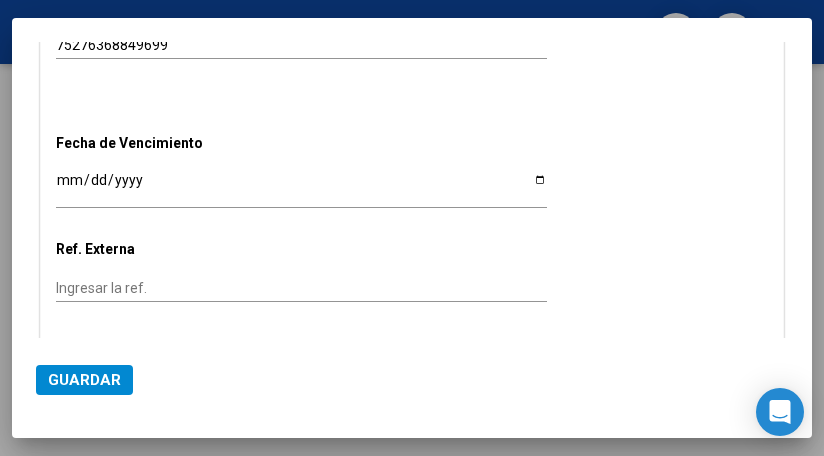 click on "COMPROBANTE VER COMPROBANTE          El comprobante fue leído exitosamente.  DATOS DEL COMPROBANTE Este comprobante ya fue cargado previamente. CUIT  *   27-39144330-6 Ingresar CUIT  ANALISIS PRESTADOR  Area destinado * Integración Seleccionar Area Luego de guardar debe preaprobar la factura asociandola a un legajo de integración y subir la documentación respaldatoria (planilla de asistencia o ddjj para período de aislamiento)  Período de Prestación (Ej: 202305 para Mayo 2023    202506 Ingrese el Período de Prestación como indica el ejemplo   Comprobante Tipo * Factura C Seleccionar Tipo Punto de Venta  *   1 Ingresar el Nro.  Número  *   190 Ingresar el Nro.  Monto  *   $ 369.185,20 Ingresar el monto  Fecha del Cpbt.  *   2025-07-05 Ingresar la fecha  CAE / CAEA (no ingrese CAI)    75276368849699 Ingresar el CAE o CAEA (no ingrese CAI)  Fecha de Vencimiento    2025-07-15 Ingresar la fecha  Ref. Externa    Ingresar la ref.  N° Liquidación    Ingresar el N° Liquidación  COMENTARIOS Guardar" at bounding box center (412, 228) 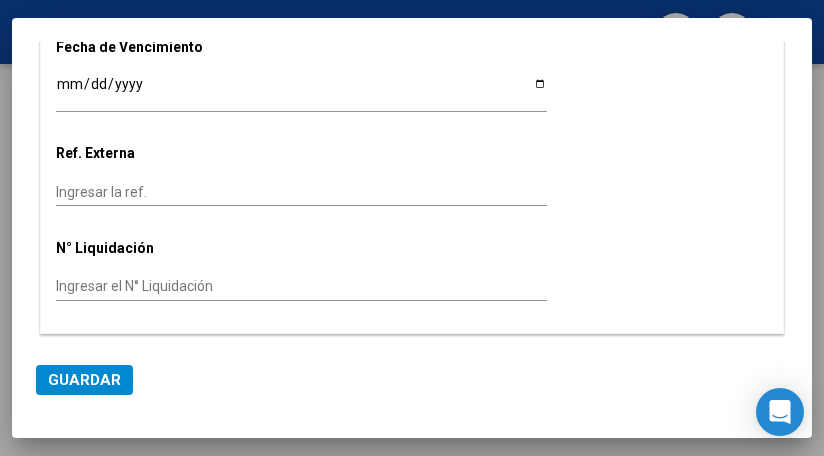 scroll, scrollTop: 1390, scrollLeft: 0, axis: vertical 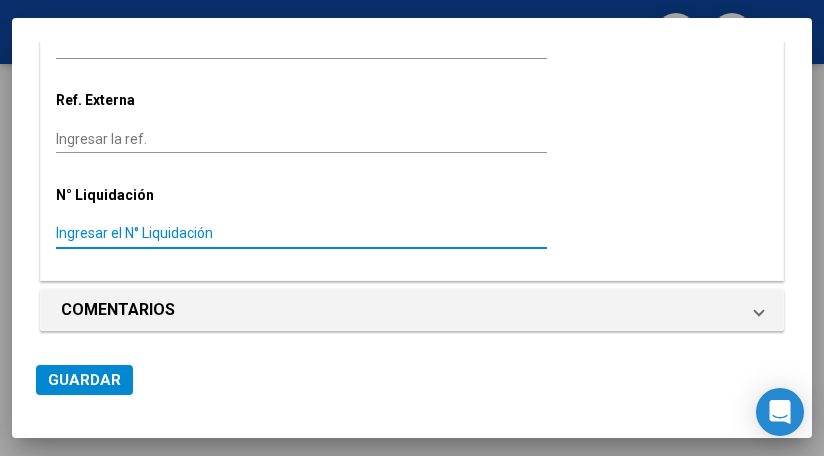 click on "Ingresar el N° Liquidación" at bounding box center [301, 233] 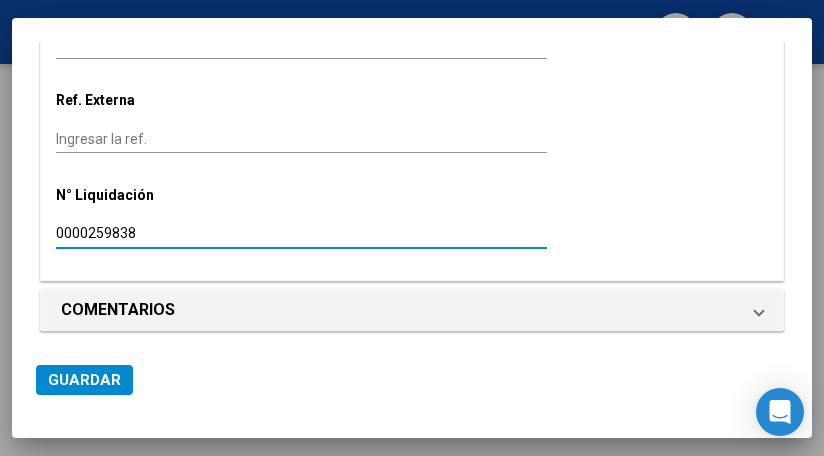 type on "0000259838" 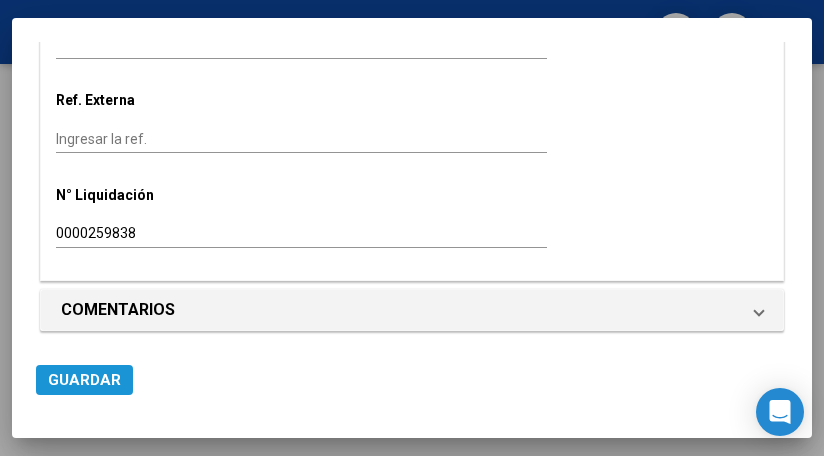 click on "Guardar" 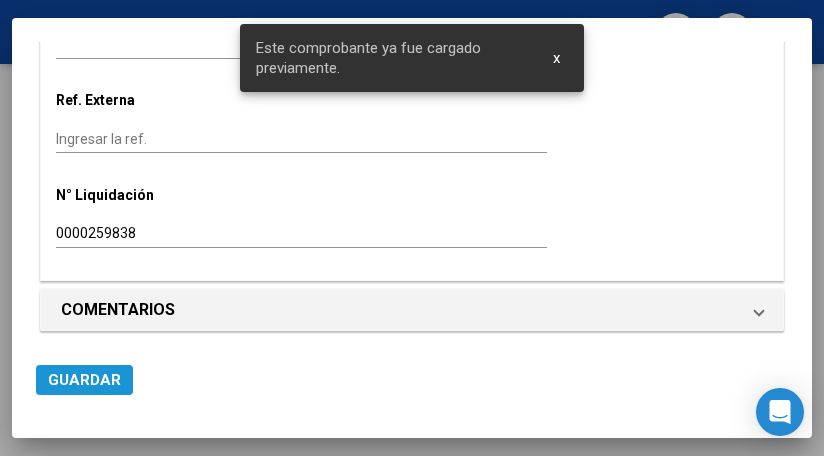 click on "Guardar" 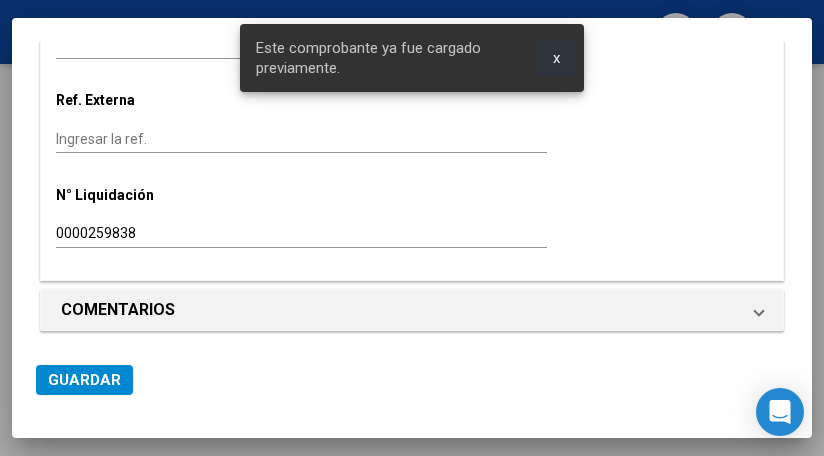 click on "x" at bounding box center (556, 58) 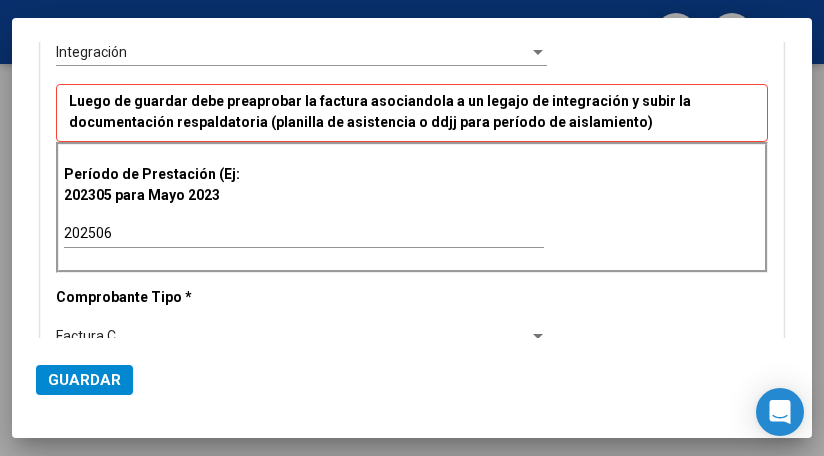 scroll, scrollTop: 0, scrollLeft: 0, axis: both 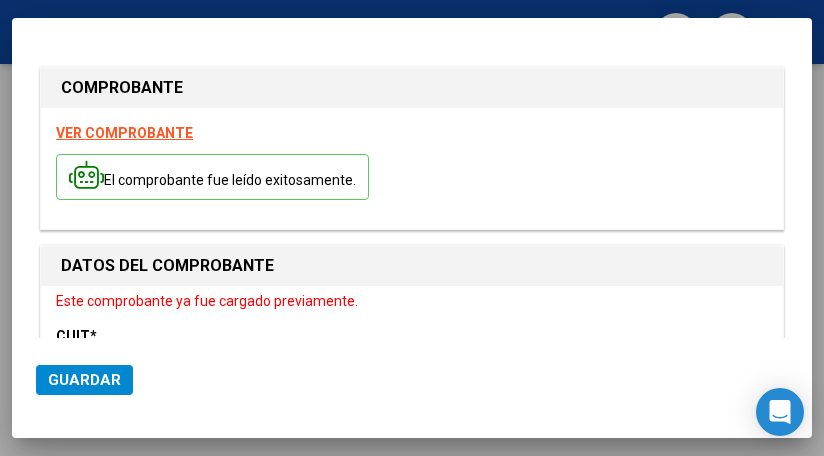 click at bounding box center [412, 228] 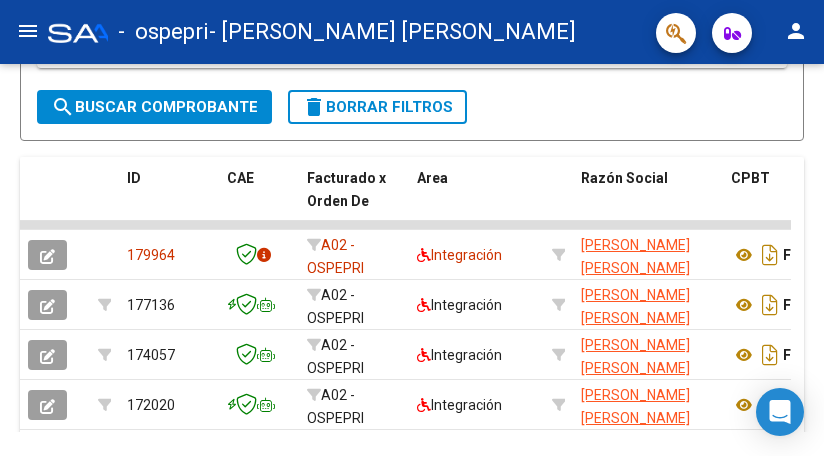 scroll, scrollTop: 515, scrollLeft: 0, axis: vertical 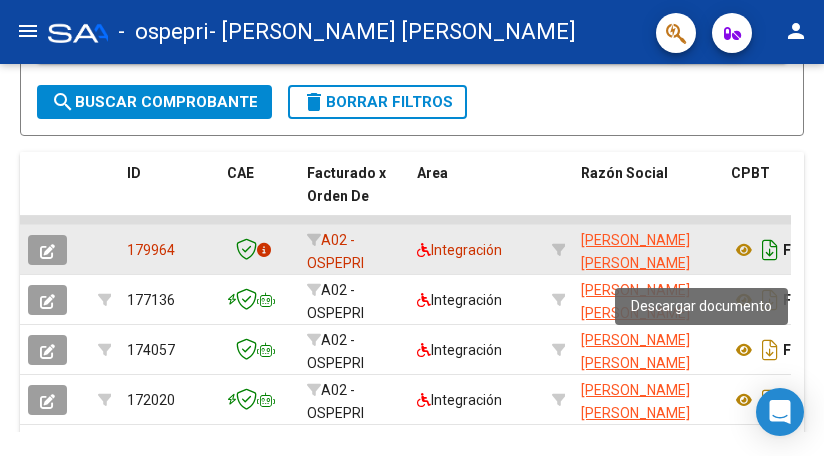 click 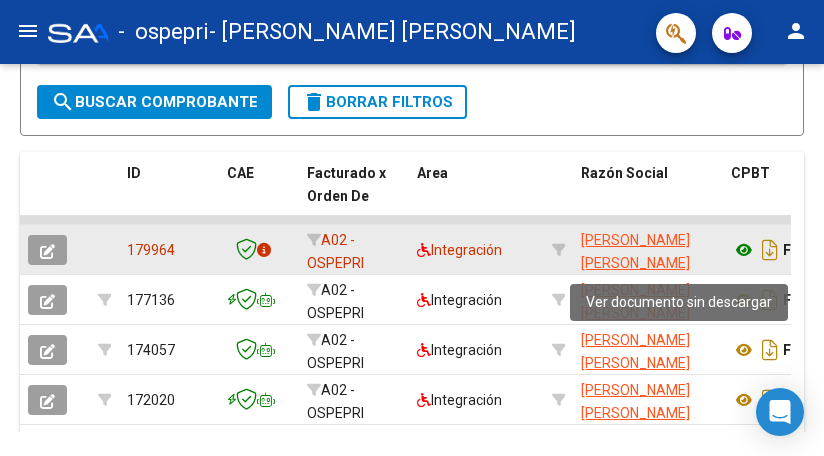 click 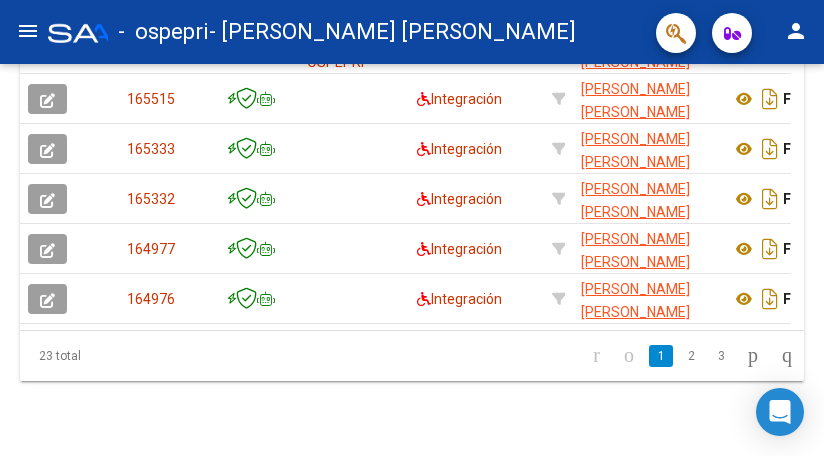 scroll, scrollTop: 944, scrollLeft: 0, axis: vertical 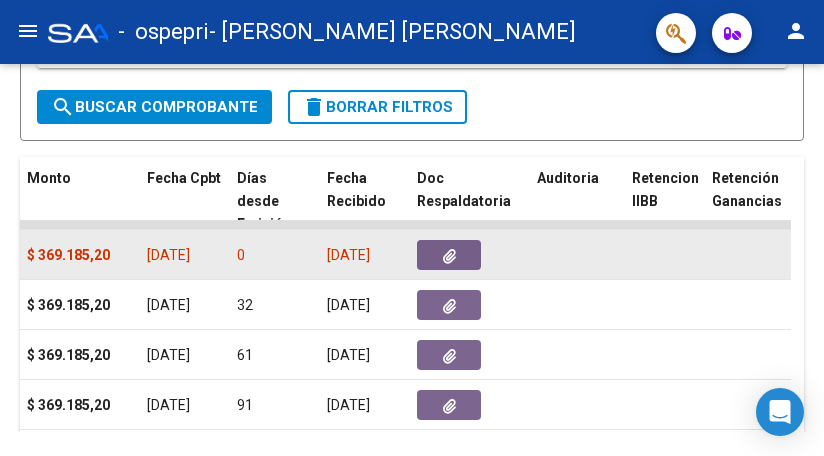 click 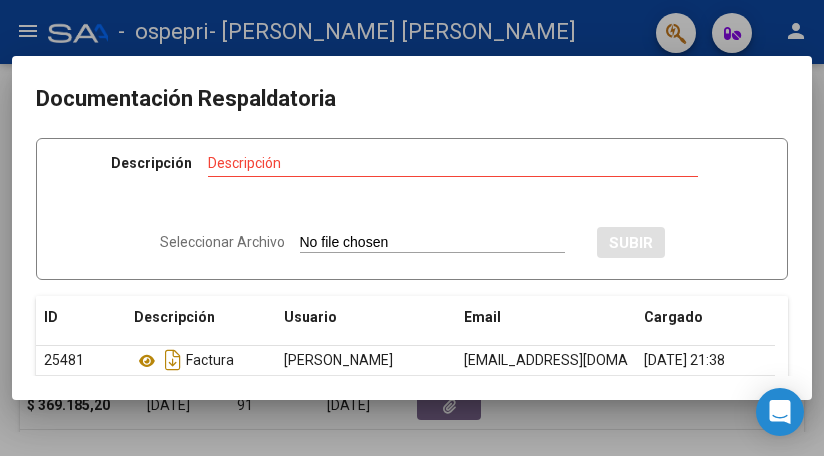 scroll, scrollTop: 115, scrollLeft: 0, axis: vertical 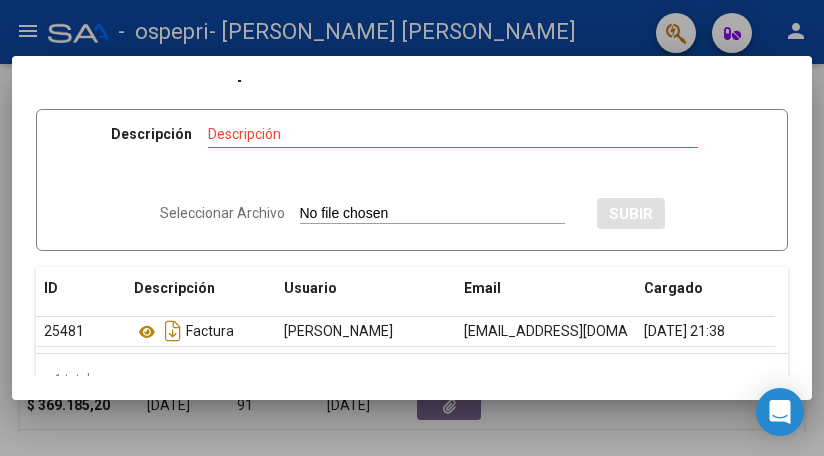 click on "Descripción" at bounding box center (453, 134) 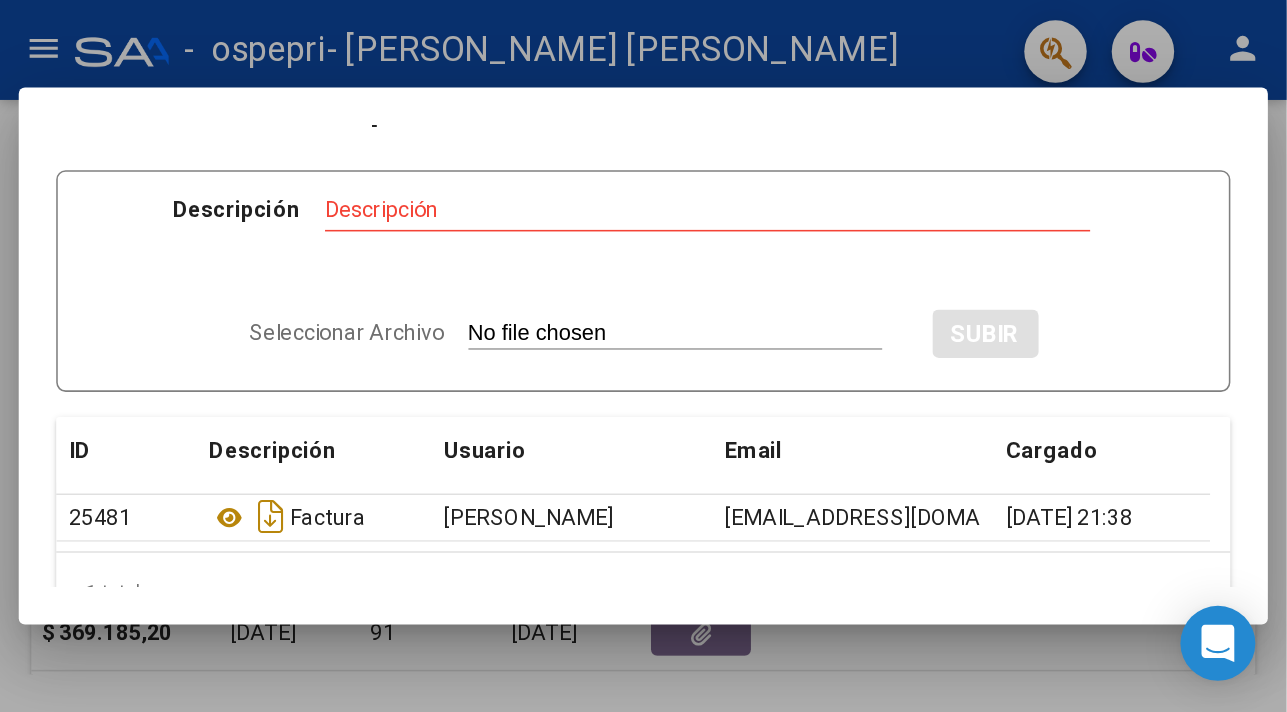 scroll, scrollTop: 0, scrollLeft: 0, axis: both 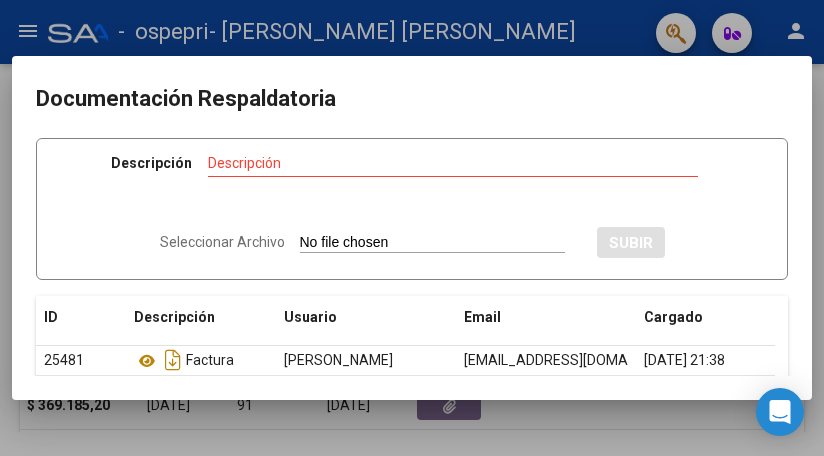 click at bounding box center (412, 228) 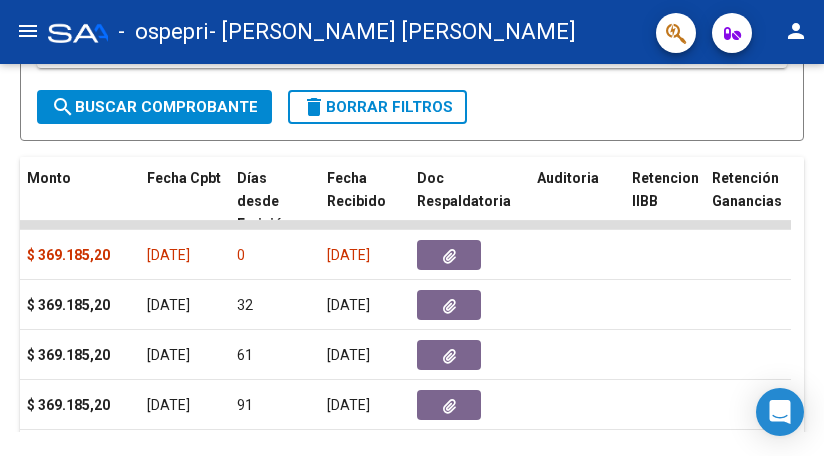 click 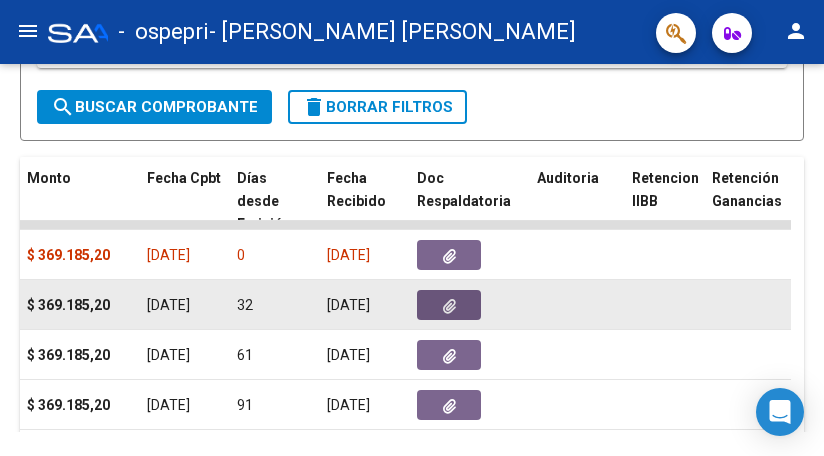 click 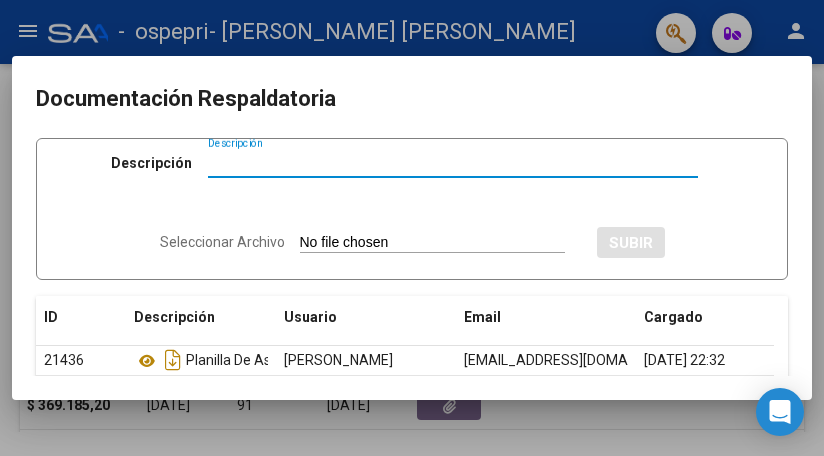 click at bounding box center (412, 228) 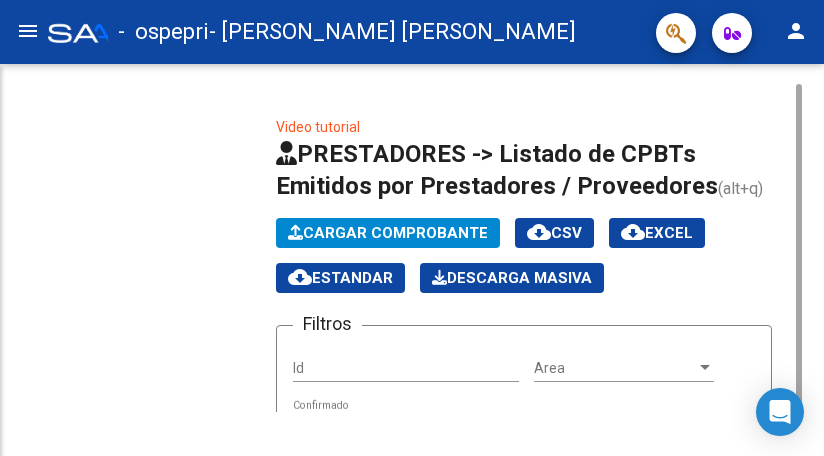 click on "Video tutorial   PRESTADORES -> Listado de CPBTs Emitidos por Prestadores / Proveedores (alt+q)   Cargar Comprobante
cloud_download  CSV  cloud_download  EXCEL  cloud_download  Estandar   Descarga Masiva
Filtros Id Area Area Todos  Confirmado   Mostrar totalizadores   FILTROS DEL COMPROBANTE  Comprobante Tipo Comprobante Tipo Start date – Fec. Comprobante Desde / Hasta Días Emisión Desde(cant. días) Días Emisión Hasta(cant. días) CUIT / Razón Social Pto. Venta Nro. Comprobante Código SSS CAE Válido CAE Válido Todos  Cargado Módulo Hosp. Todos  Tiene facturacion Apócrifa Hospital Refes  FILTROS DE INTEGRACION  Período De Prestación Campos del Archivo de Rendición Devuelto x SSS (dr_envio) Todos  Rendido x SSS (dr_envio) Tipo de Registro Tipo de Registro Período Presentación Período Presentación Campos del Legajo Asociado (preaprobación) Afiliado Legajo (cuil/nombre) Todos  Solo facturas preaprobadas  MAS FILTROS  Todos  Con Doc. Respaldatoria Todos  Con Trazabilidad Todos  Auditoría" 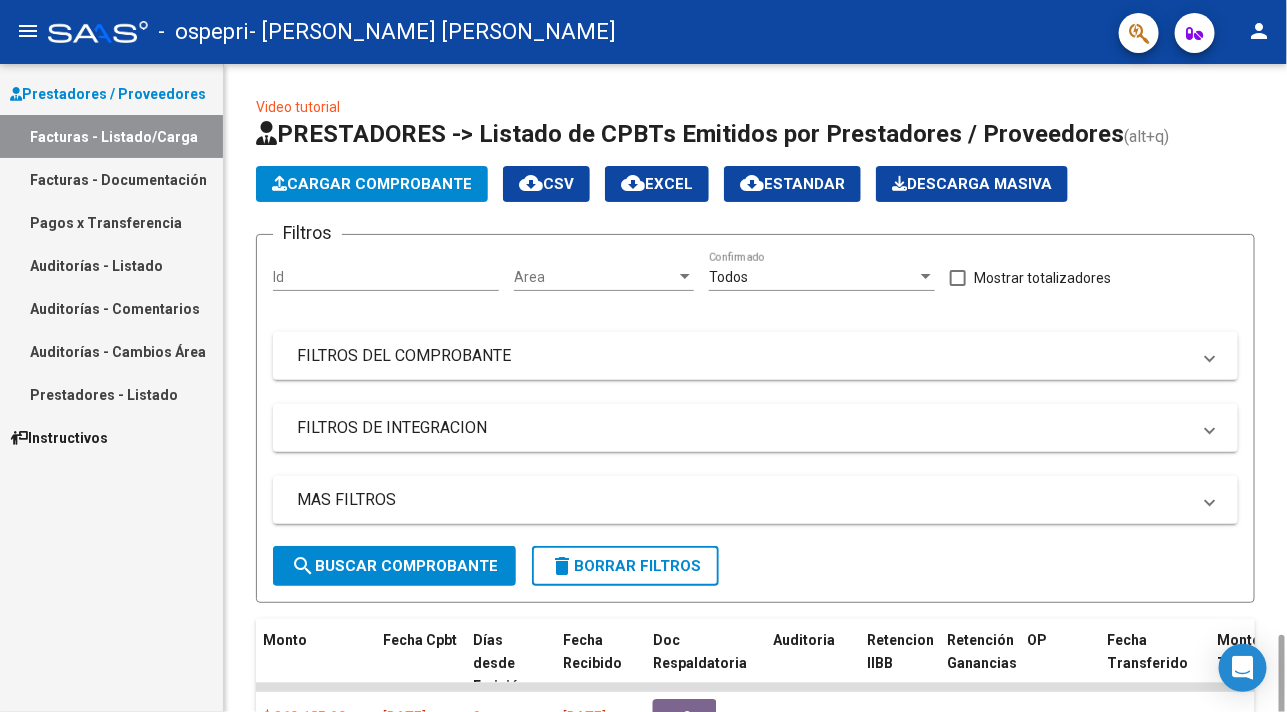 scroll, scrollTop: 0, scrollLeft: 0, axis: both 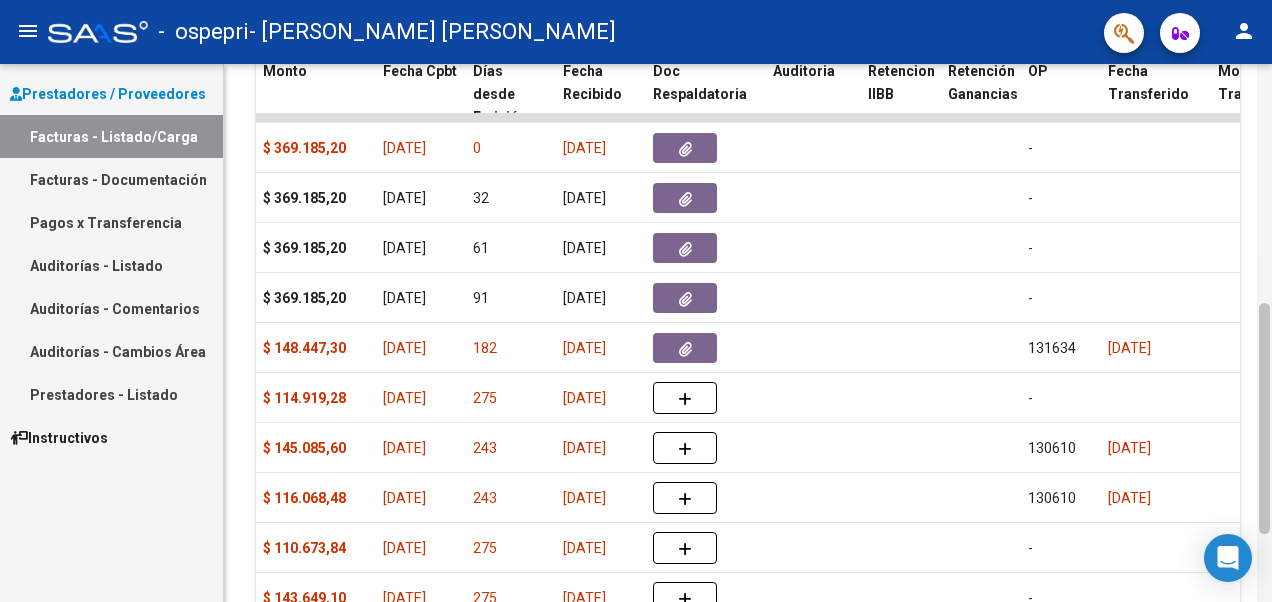 drag, startPoint x: 1263, startPoint y: 188, endPoint x: 1271, endPoint y: 427, distance: 239.13385 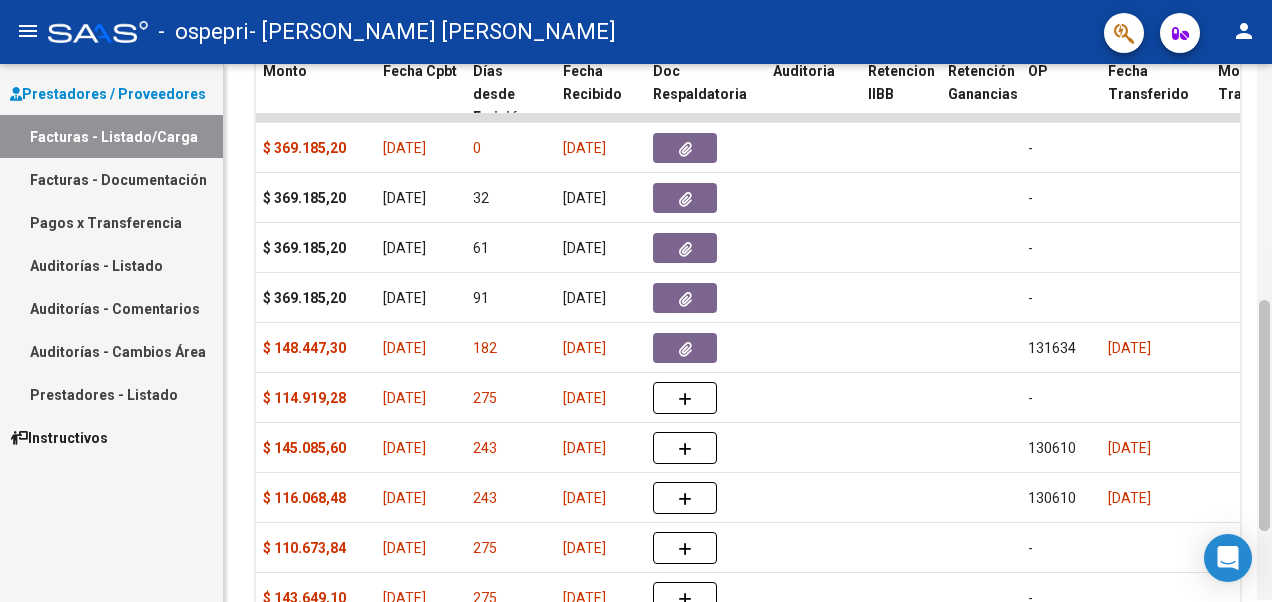 scroll, scrollTop: 555, scrollLeft: 0, axis: vertical 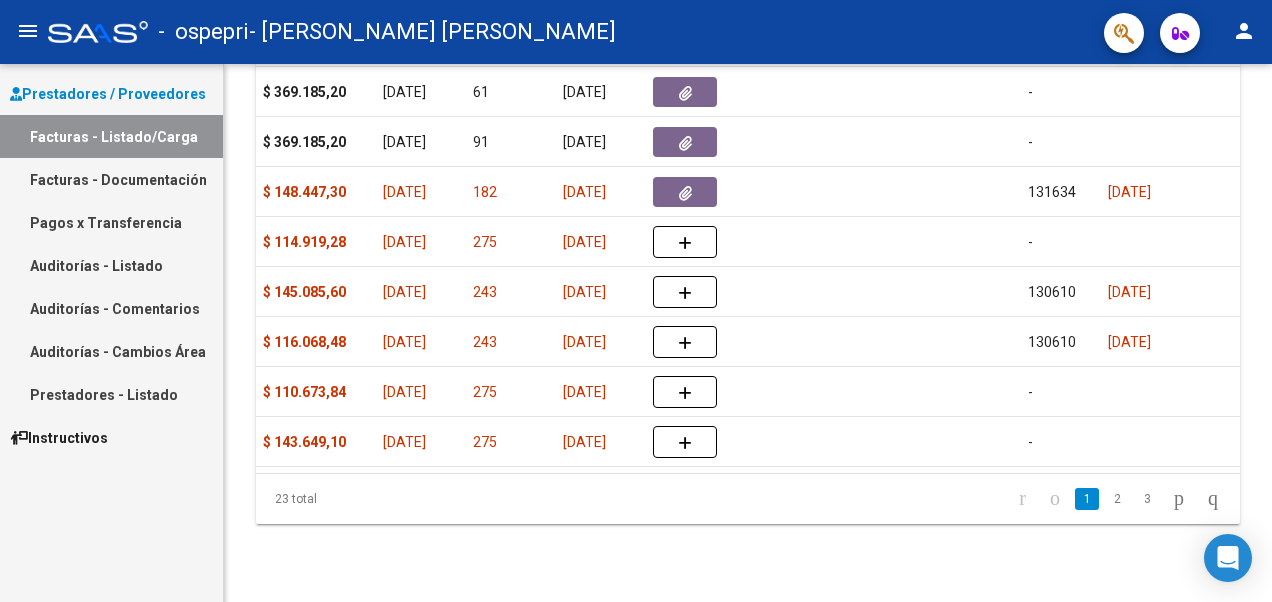 drag, startPoint x: 1271, startPoint y: 427, endPoint x: 1275, endPoint y: 264, distance: 163.04907 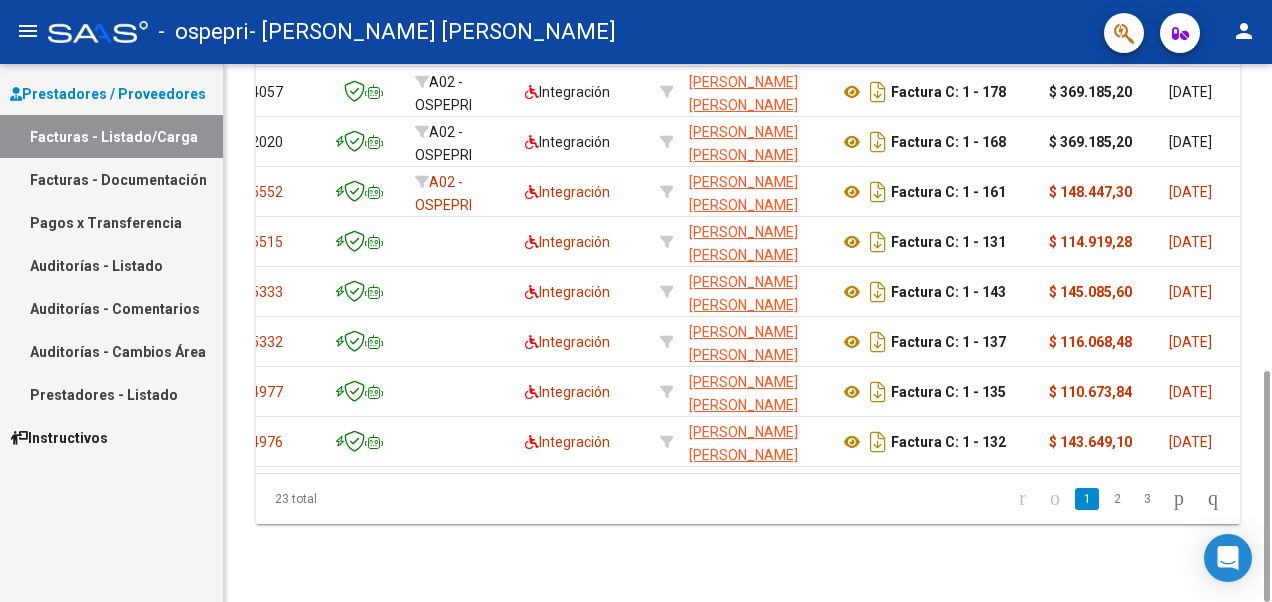 scroll, scrollTop: 0, scrollLeft: 0, axis: both 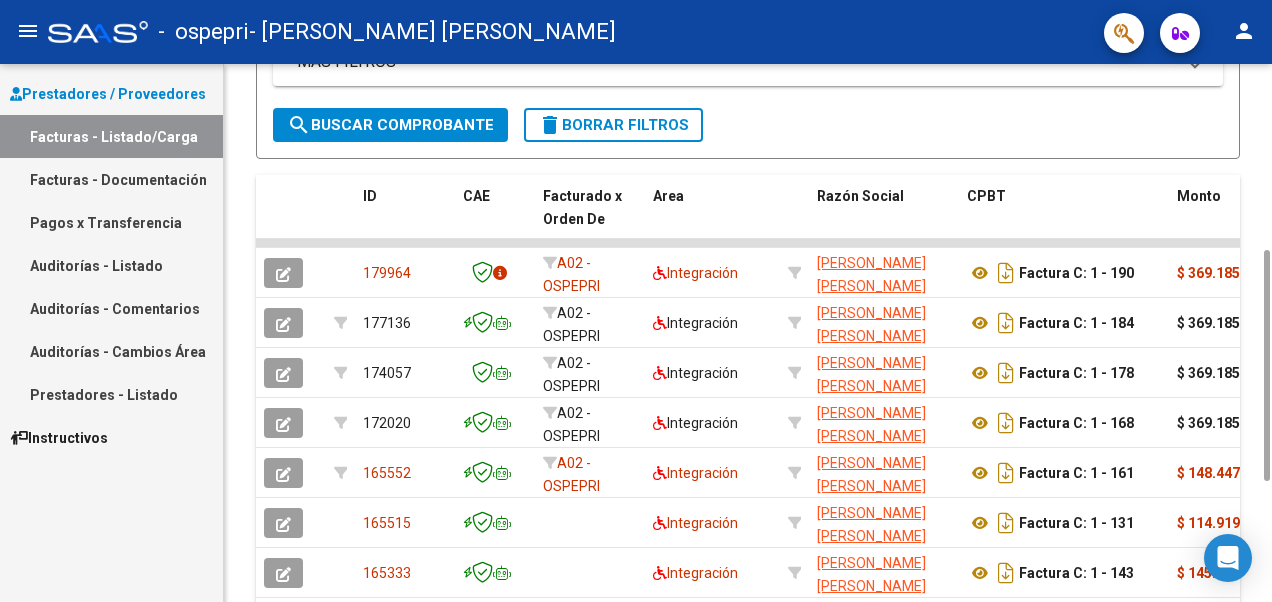 drag, startPoint x: 1265, startPoint y: 384, endPoint x: 1275, endPoint y: 263, distance: 121.41252 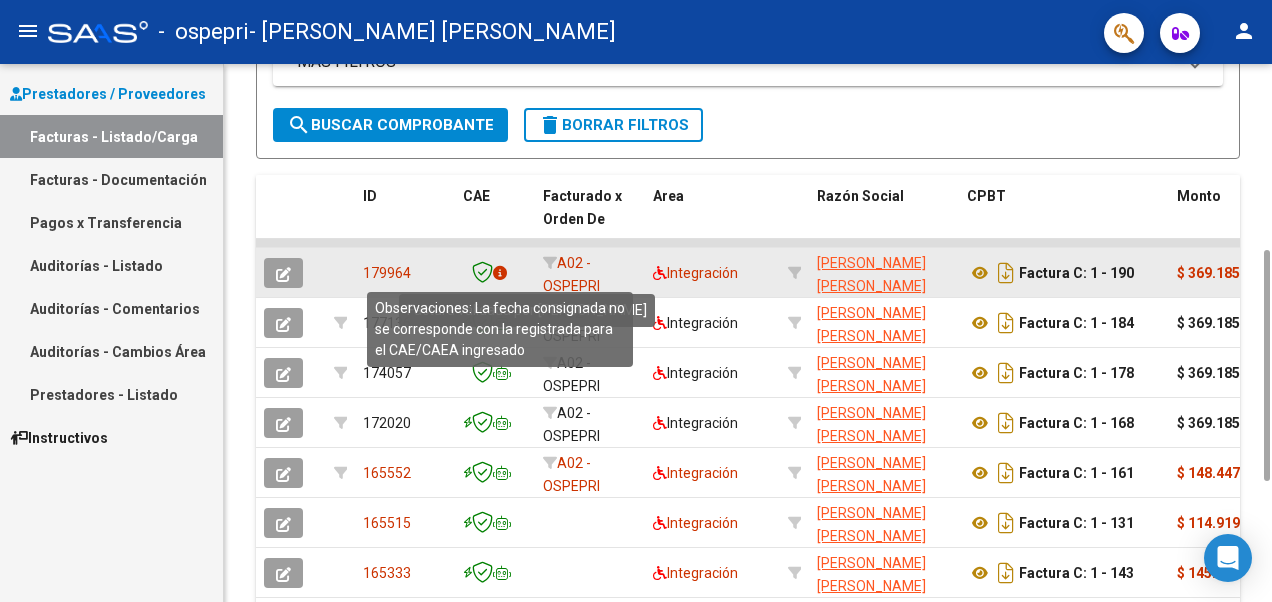 click 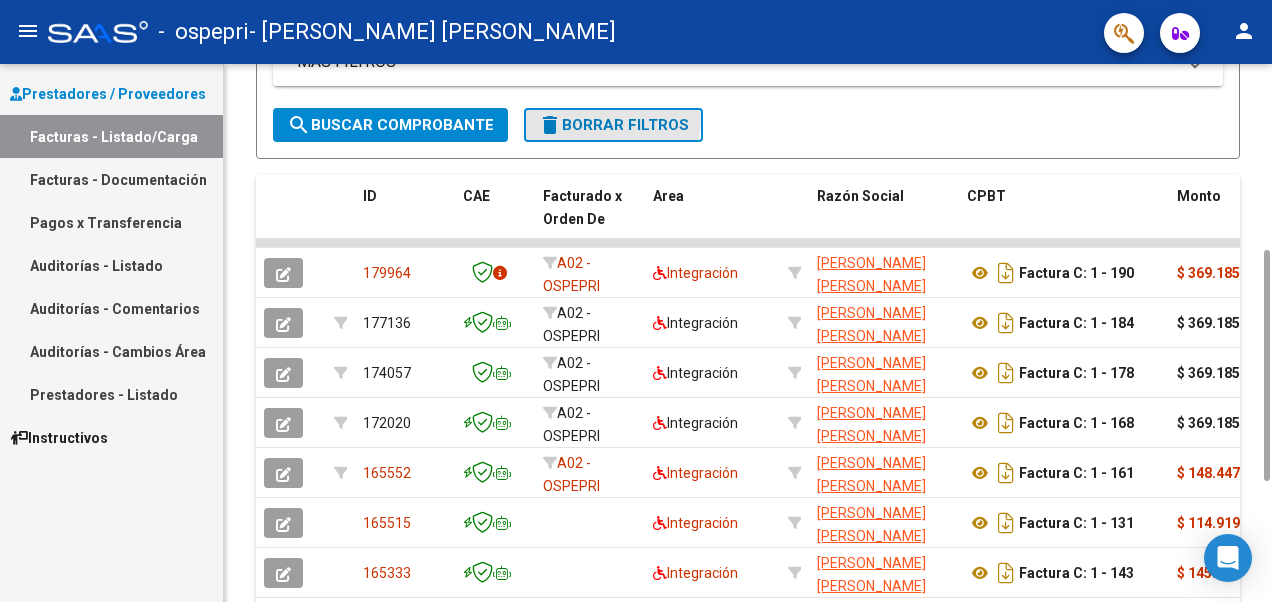 click on "delete  Borrar Filtros" 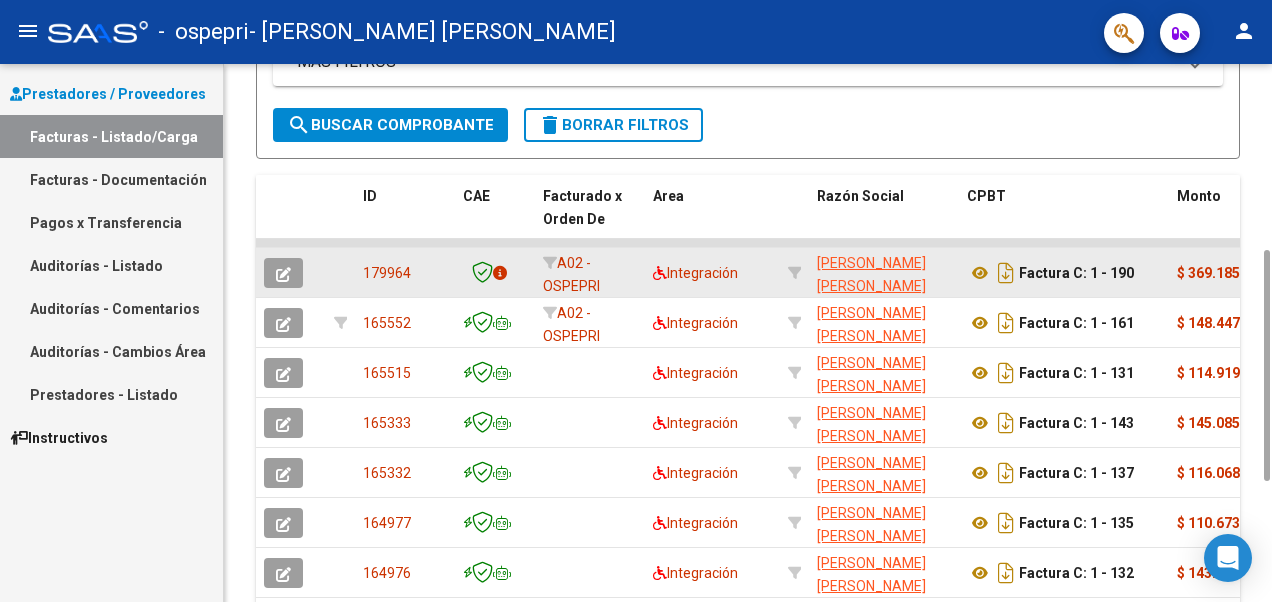 click on "A02 - OSPEPRI" 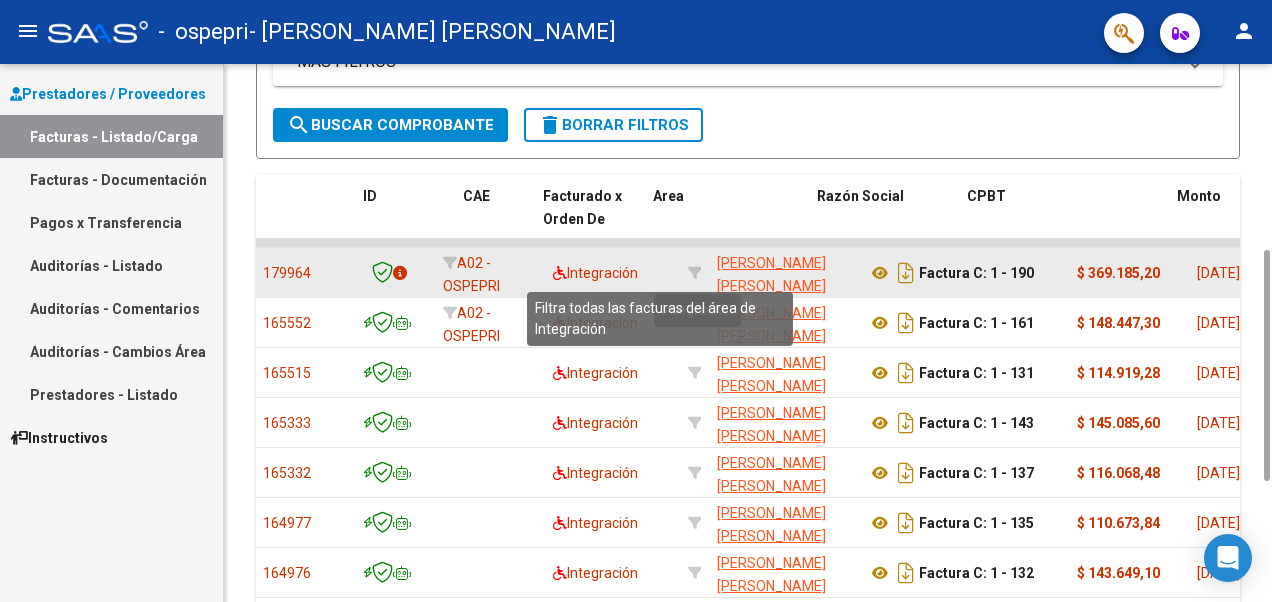 scroll, scrollTop: 0, scrollLeft: 0, axis: both 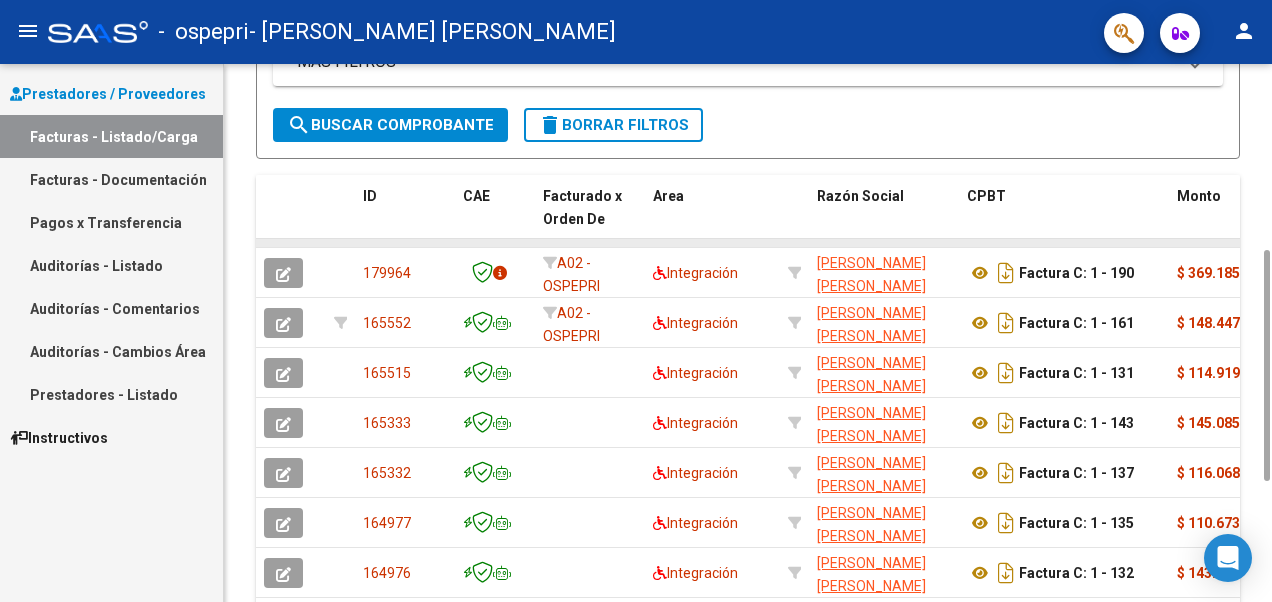 drag, startPoint x: 1003, startPoint y: 230, endPoint x: 882, endPoint y: 246, distance: 122.05327 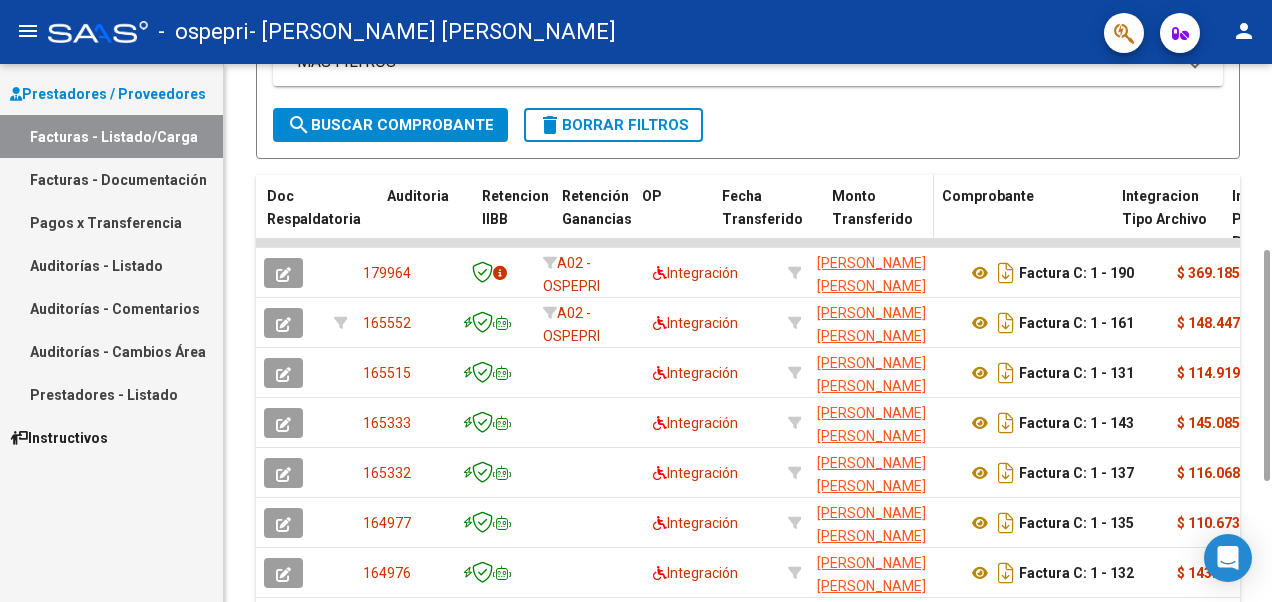 scroll, scrollTop: 0, scrollLeft: 1300, axis: horizontal 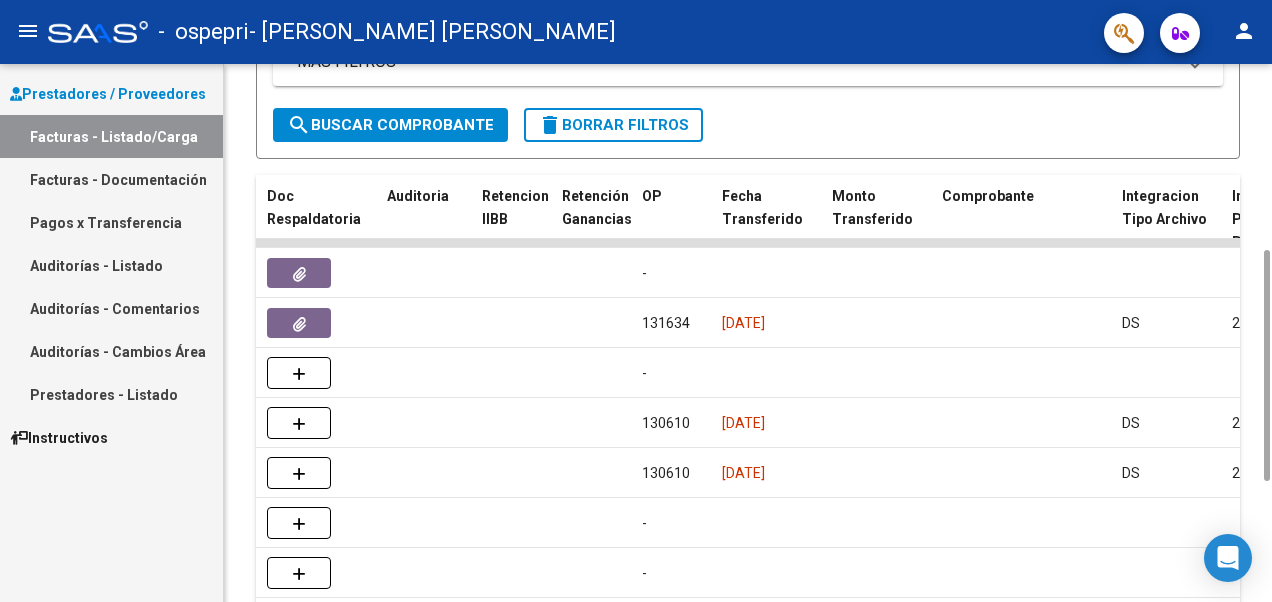 click on "Filtros Id Area Area No  Confirmado   Mostrar totalizadores   FILTROS DEL COMPROBANTE  Comprobante Tipo Comprobante Tipo Start date – Fec. Comprobante Desde / Hasta Días Emisión Desde(cant. días) Días Emisión Hasta(cant. días) CUIT / Razón Social Pto. Venta Nro. Comprobante Código SSS CAE Válido CAE Válido Todos  Cargado Módulo Hosp. Todos  Tiene facturacion Apócrifa Hospital Refes  FILTROS DE INTEGRACION  Período De Prestación Campos del Archivo de Rendición Devuelto x SSS (dr_envio) Todos  Rendido x SSS (dr_envio) Tipo de Registro Tipo de Registro Período Presentación Período Presentación Campos del Legajo Asociado (preaprobación) Afiliado Legajo (cuil/nombre) Todos  Solo facturas preaprobadas  MAS FILTROS  Todos  Con Doc. Respaldatoria Todos  Con Trazabilidad Todos  Asociado a Expediente Sur Auditoría Auditoría Auditoría Id Start date – Auditoría Confirmada Desde / Hasta Start date – Fec. Rec. Desde / Hasta Start date – Fec. Creado Desde / Hasta Start date – Op Estado" 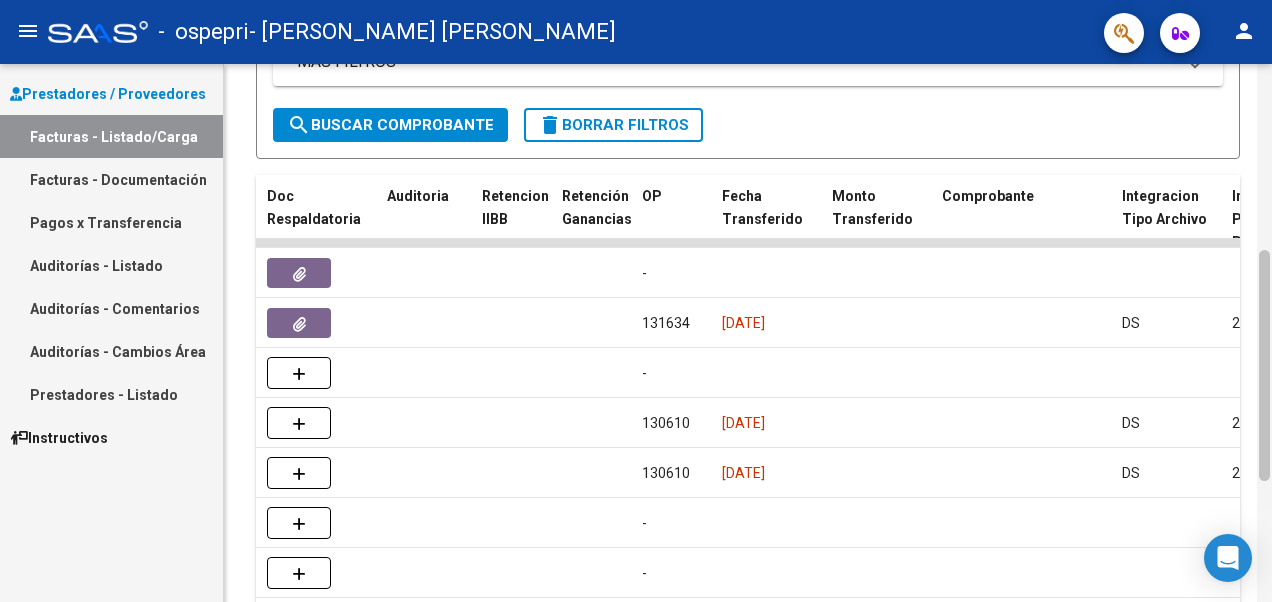 click 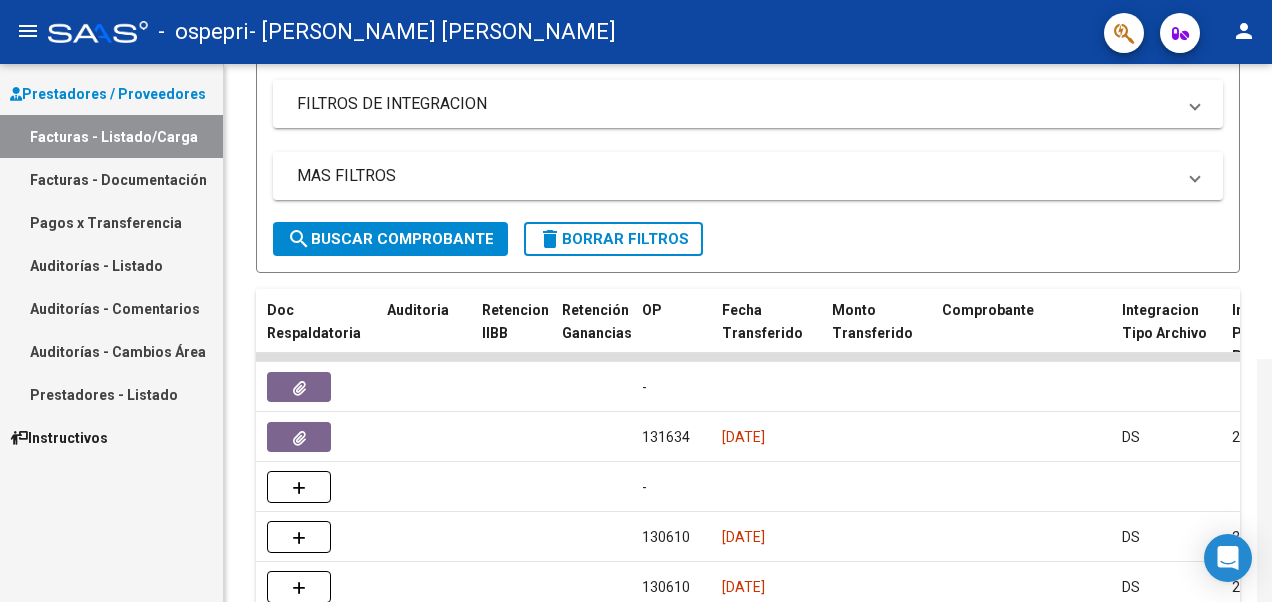 scroll, scrollTop: 613, scrollLeft: 0, axis: vertical 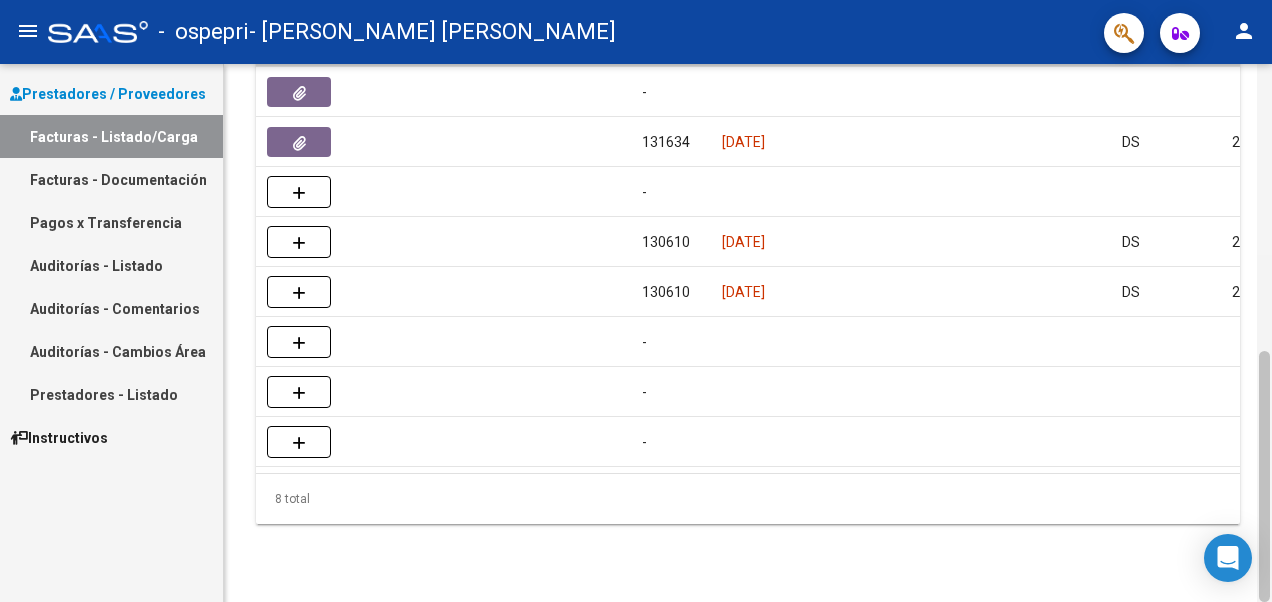 drag, startPoint x: 1258, startPoint y: 272, endPoint x: 1271, endPoint y: 428, distance: 156.54073 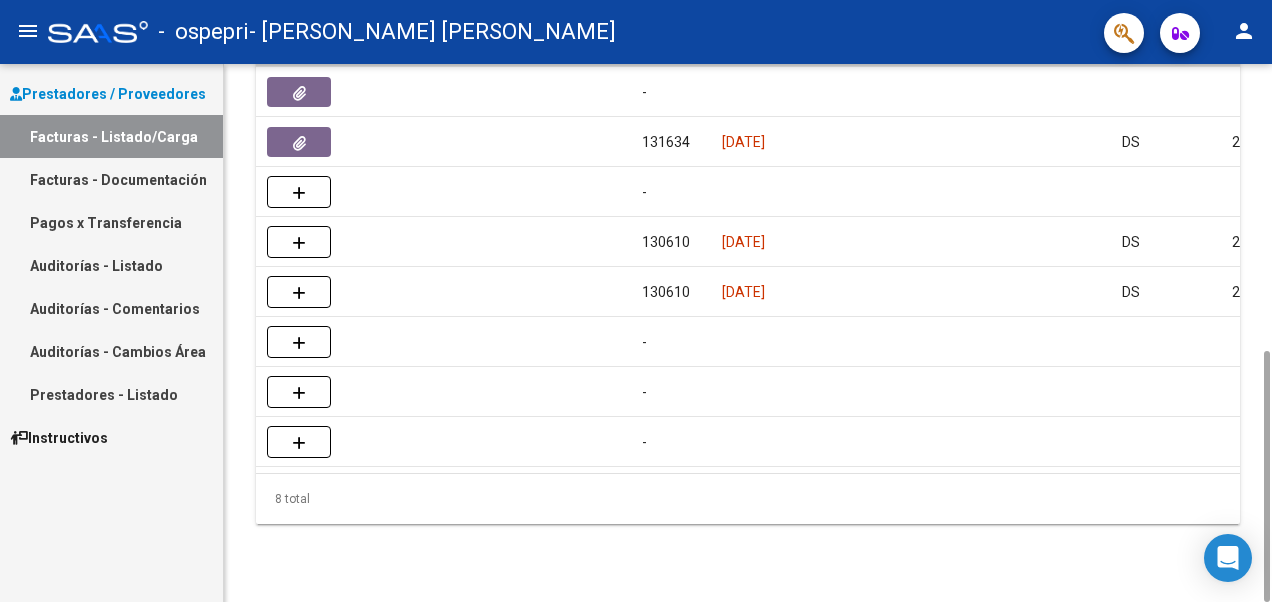 scroll, scrollTop: 0, scrollLeft: 0, axis: both 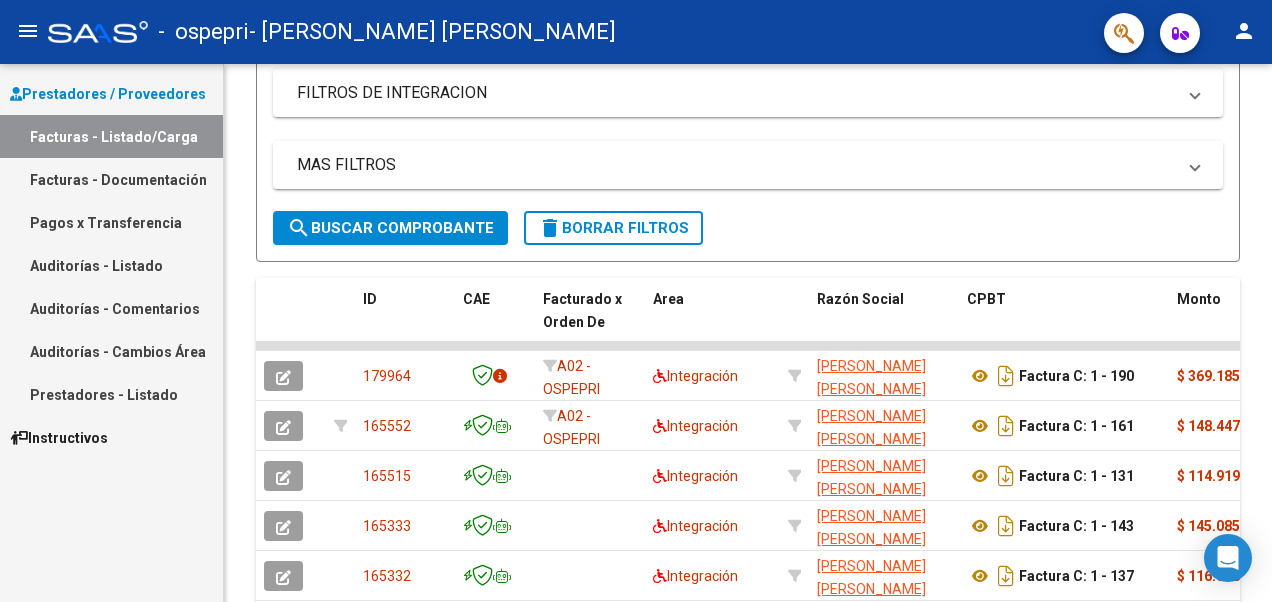 drag, startPoint x: 1266, startPoint y: 393, endPoint x: 1275, endPoint y: 260, distance: 133.30417 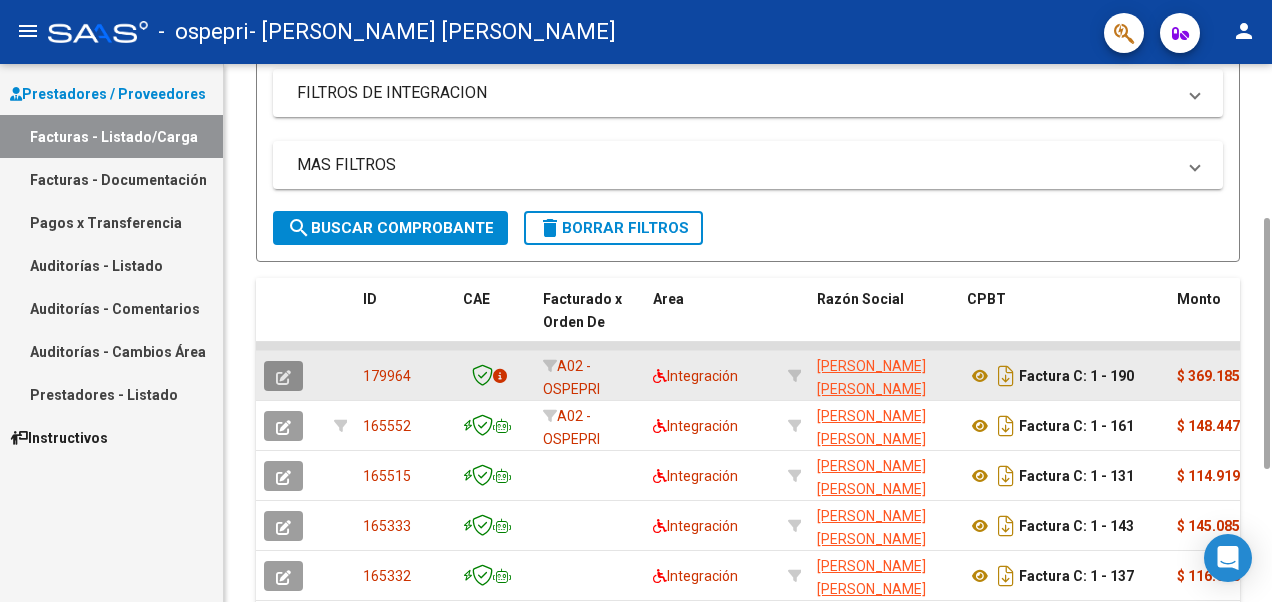 click 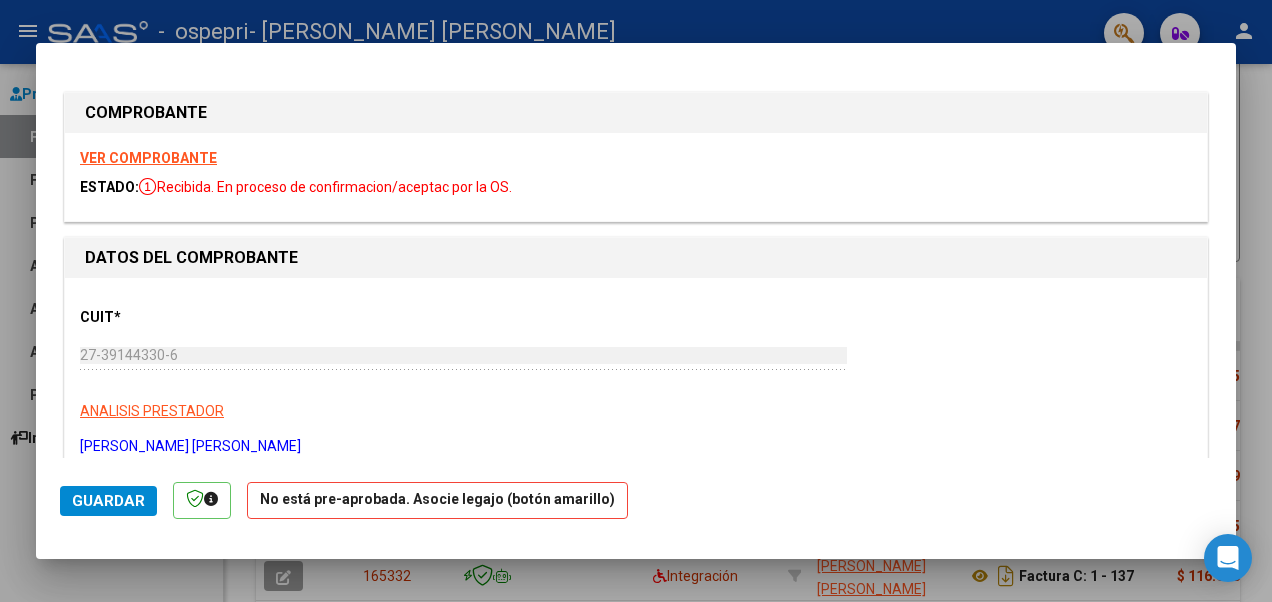 scroll, scrollTop: 342, scrollLeft: 0, axis: vertical 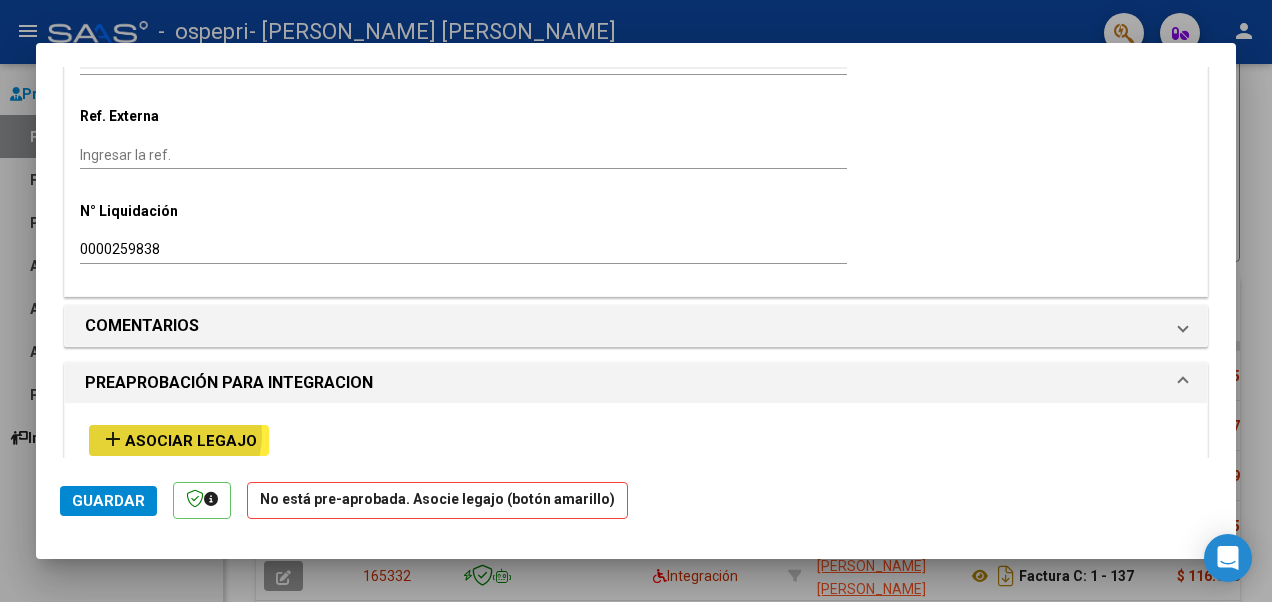 click on "Asociar Legajo" at bounding box center [191, 441] 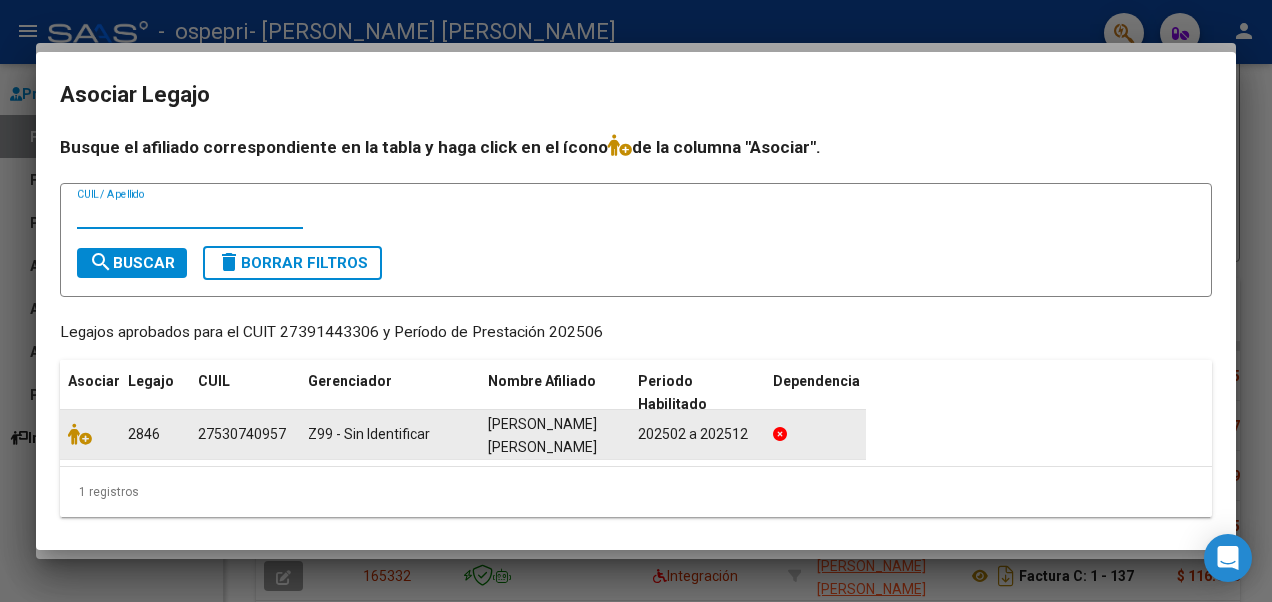 click on "27530740957" 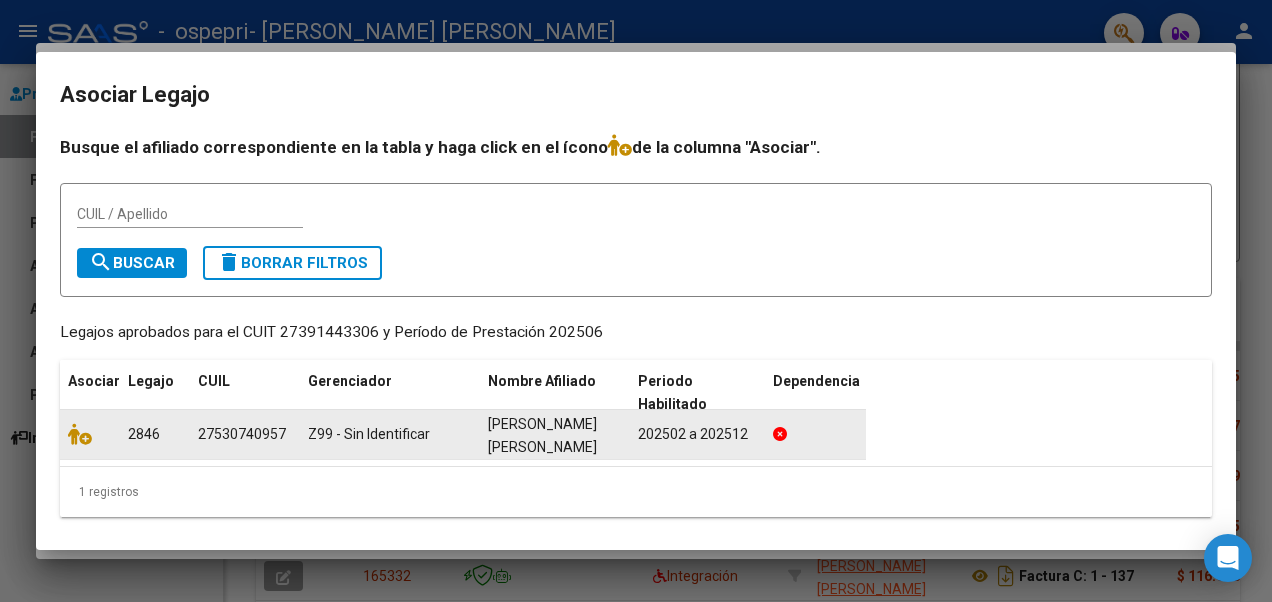 click on "27530740957" 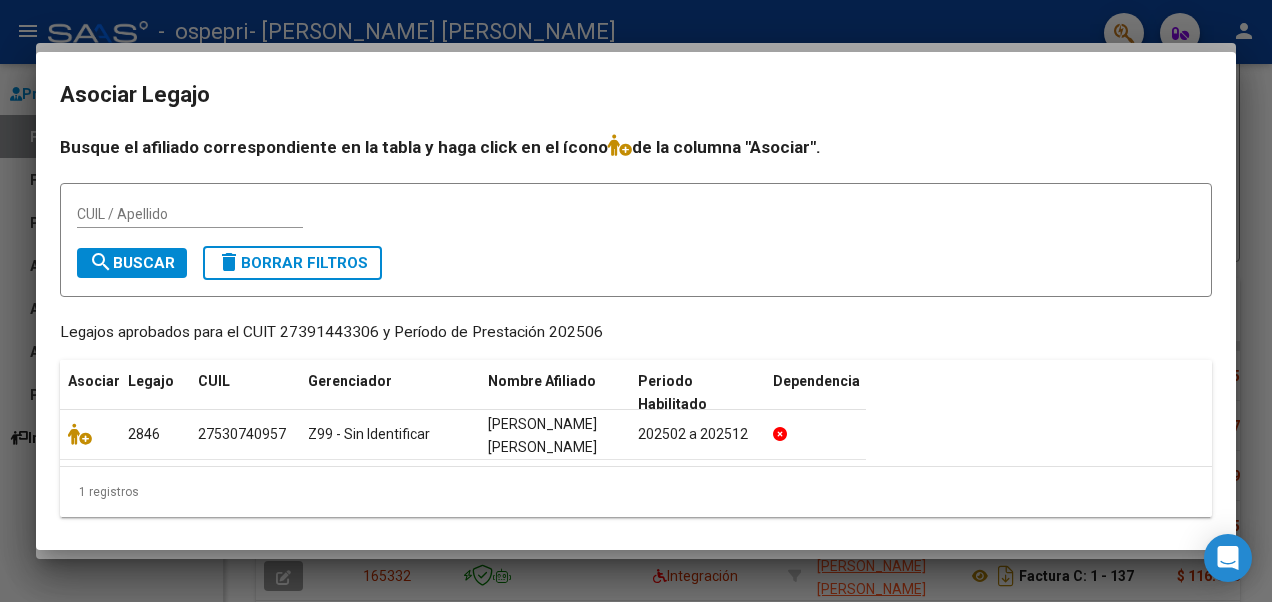 scroll, scrollTop: 20, scrollLeft: 0, axis: vertical 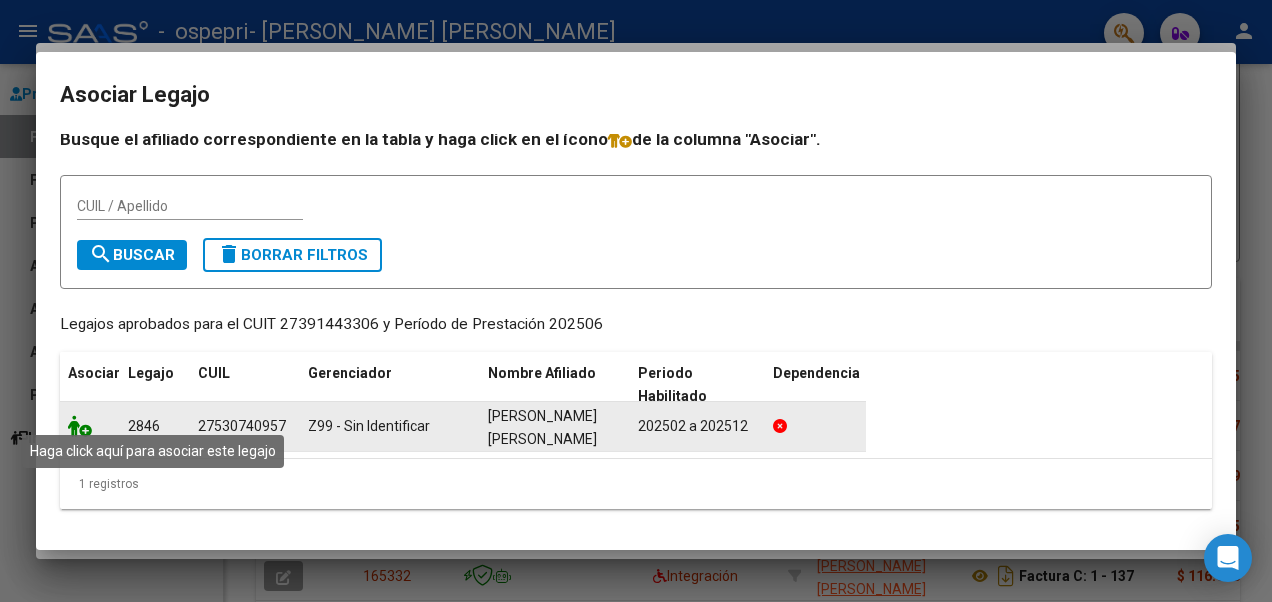 click 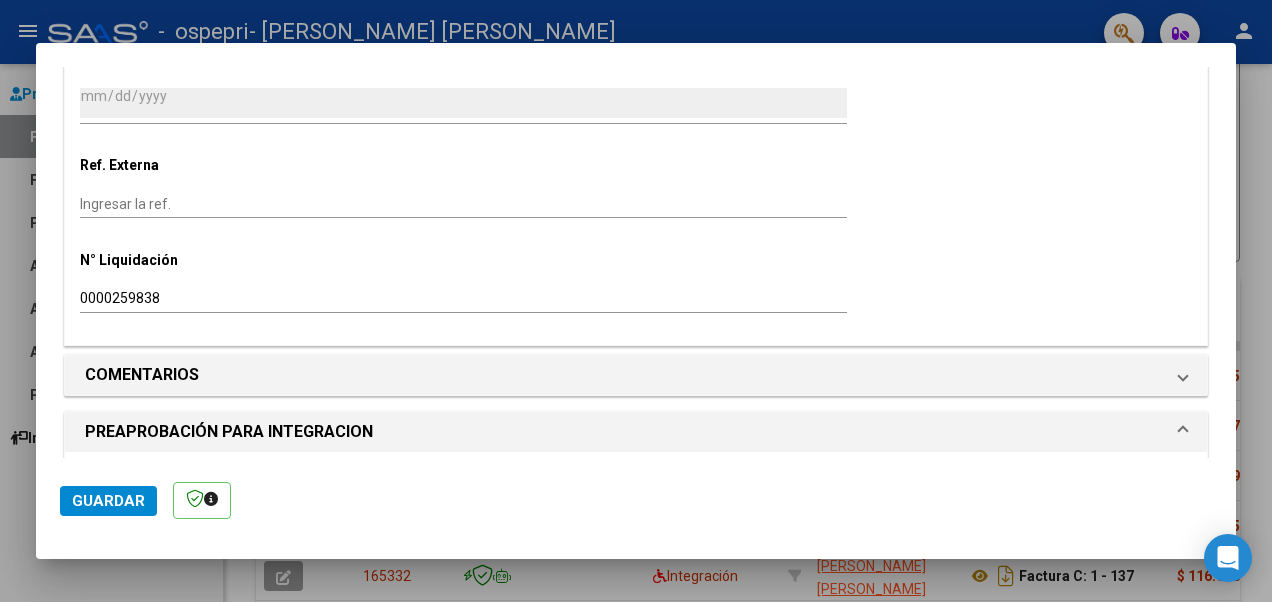 scroll, scrollTop: 1382, scrollLeft: 0, axis: vertical 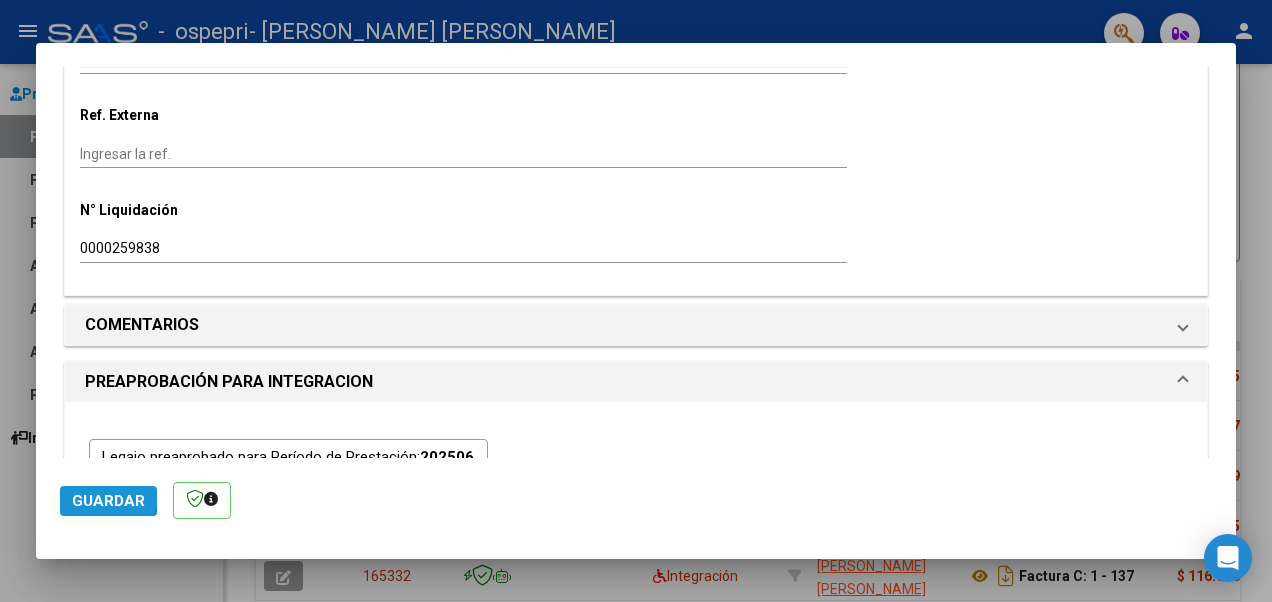 click on "Guardar" 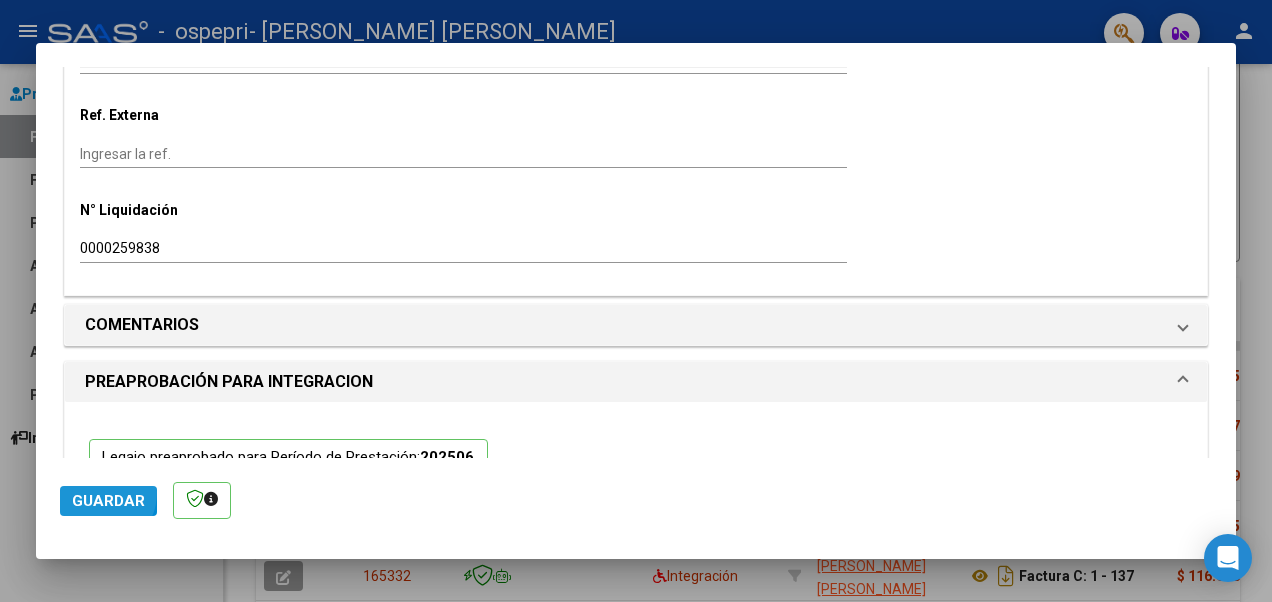 click on "Guardar" 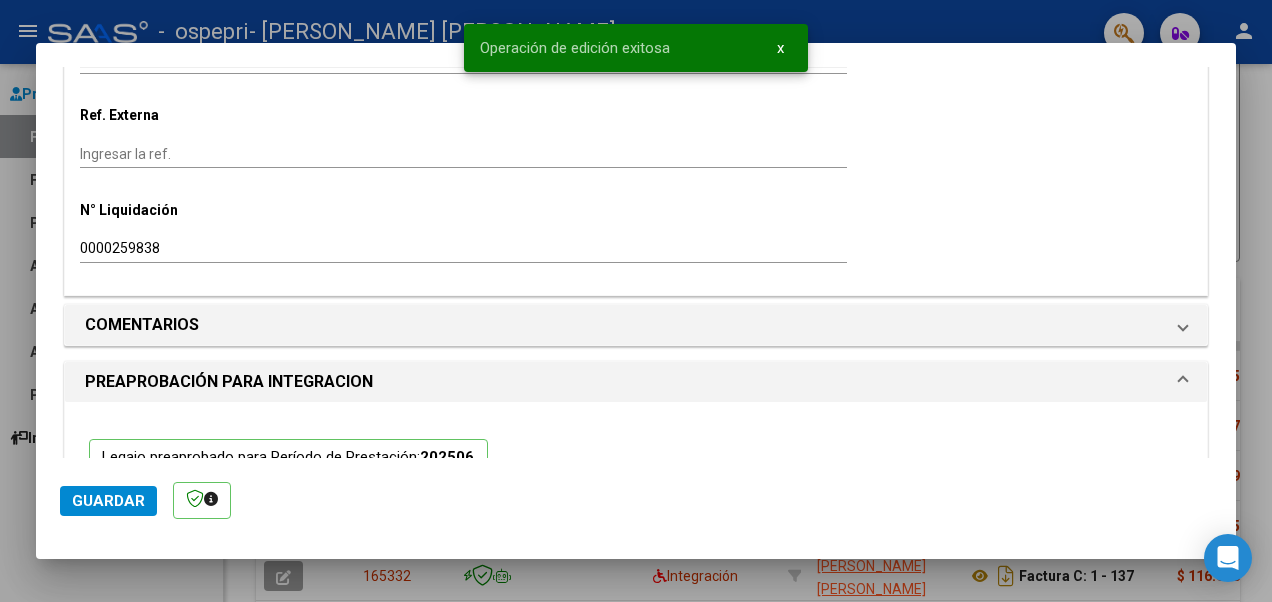 click at bounding box center (636, 301) 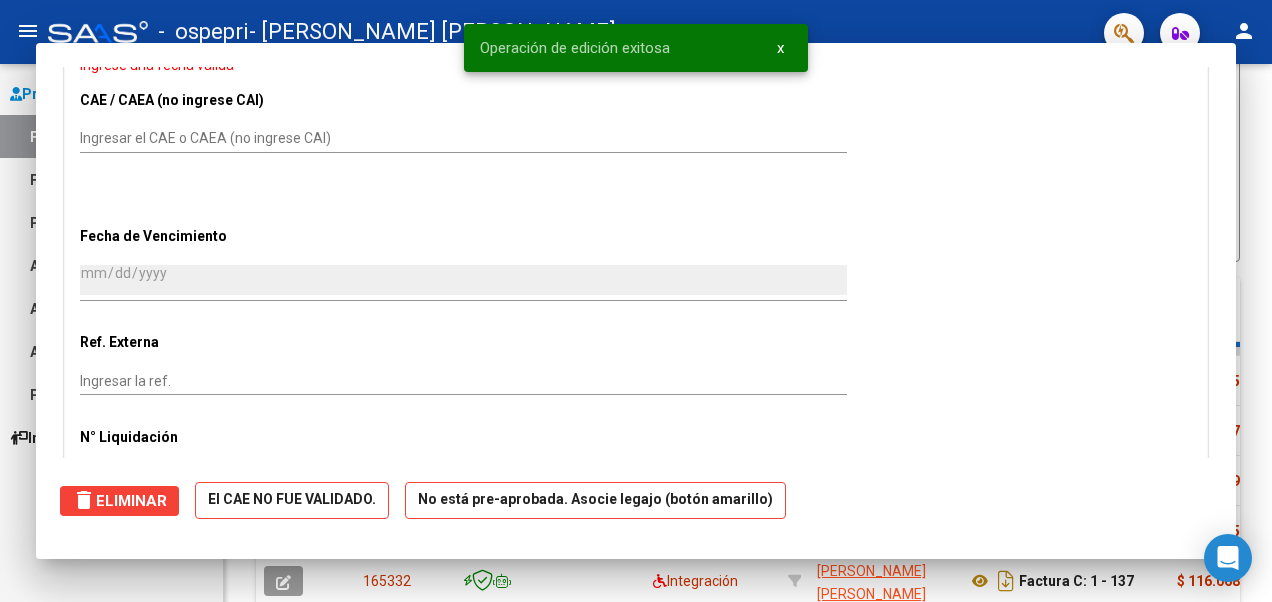 click on "Video tutorial   PRESTADORES -> Listado de CPBTs Emitidos por Prestadores / Proveedores (alt+q)   Cargar Comprobante
cloud_download  CSV  cloud_download  EXCEL  cloud_download  Estandar   Descarga Masiva
Filtros Id Area Area No  Confirmado   Mostrar totalizadores   FILTROS DEL COMPROBANTE  Comprobante Tipo Comprobante Tipo Start date – Fec. Comprobante Desde / Hasta Días Emisión Desde(cant. días) Días Emisión Hasta(cant. días) CUIT / Razón Social Pto. Venta Nro. Comprobante Código SSS CAE Válido CAE Válido Todos  Cargado Módulo Hosp. Todos  Tiene facturacion Apócrifa Hospital Refes  FILTROS DE INTEGRACION  Período De Prestación Campos del Archivo de Rendición Devuelto x SSS (dr_envio) Todos  Rendido x SSS (dr_envio) Tipo de Registro Tipo de Registro Período Presentación Período Presentación Campos del Legajo Asociado (preaprobación) Afiliado Legajo (cuil/nombre) Todos  Solo facturas preaprobadas  MAS FILTROS  Todos  Con Doc. Respaldatoria Todos  Con Trazabilidad Todos  Auditoría Op" 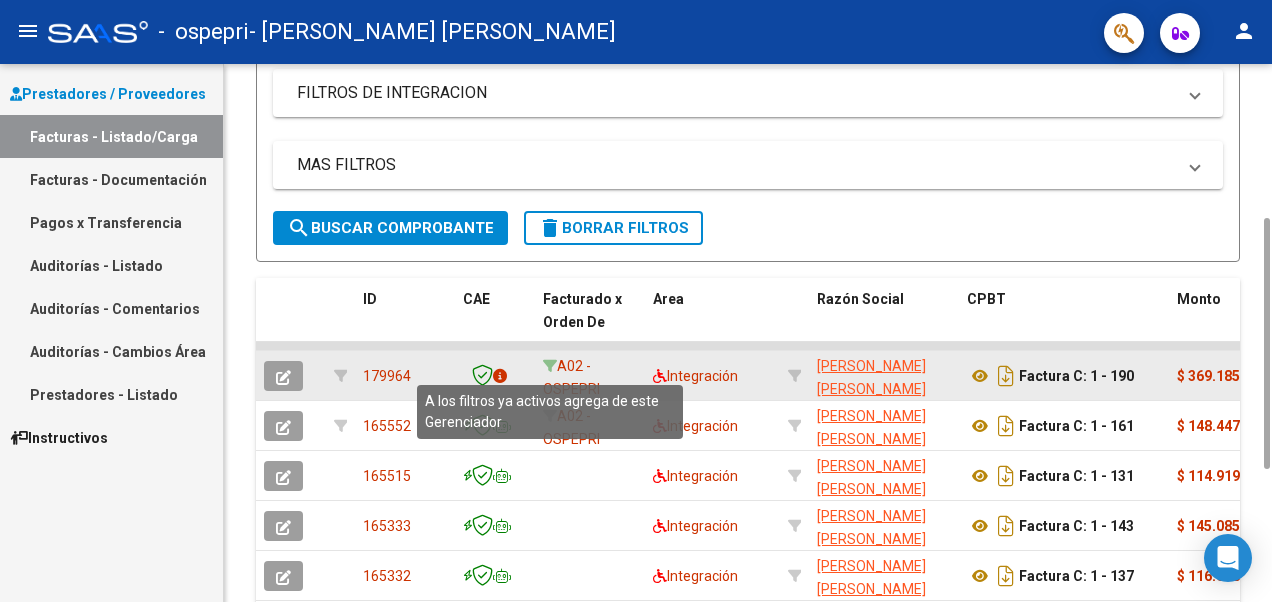click 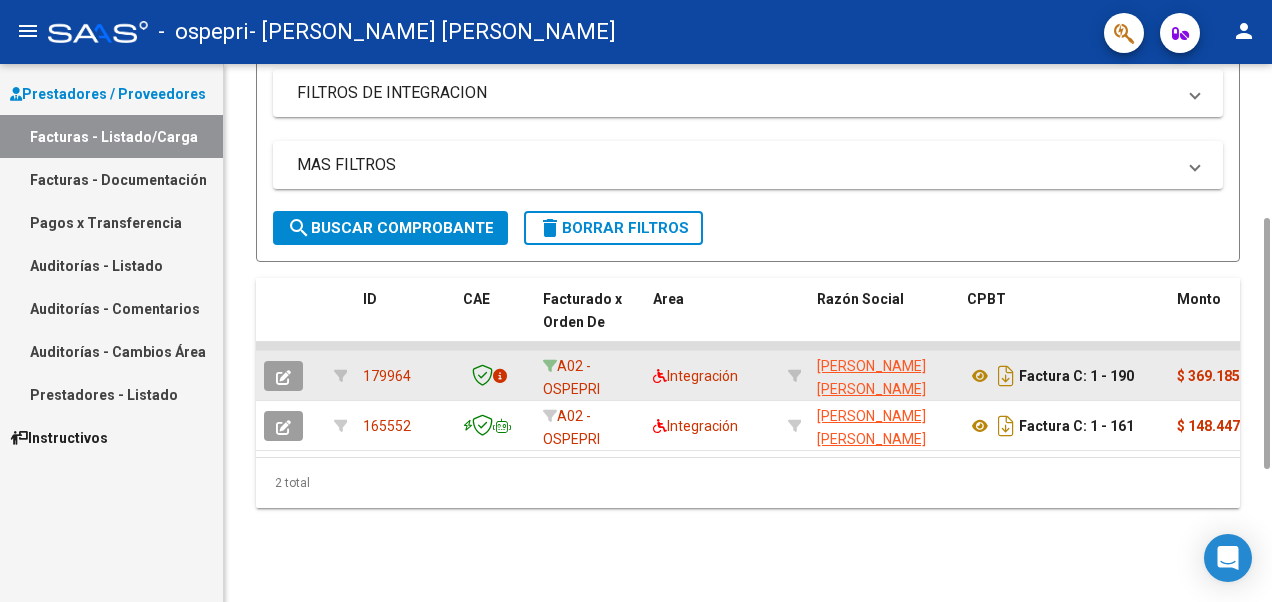 click 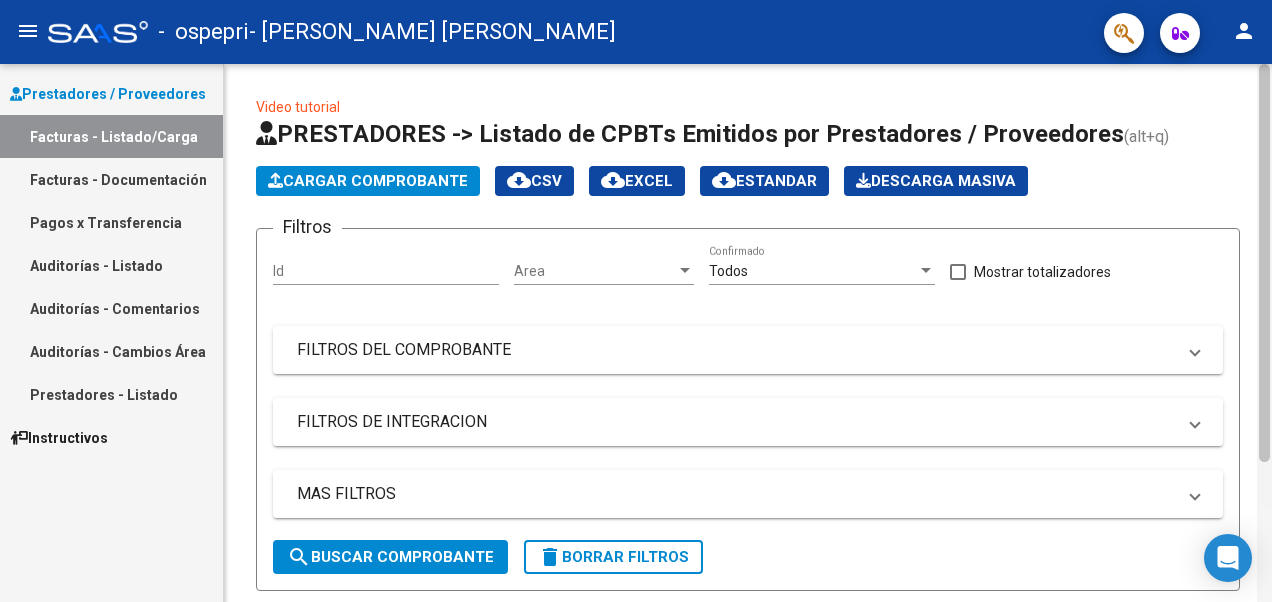 scroll, scrollTop: 0, scrollLeft: 0, axis: both 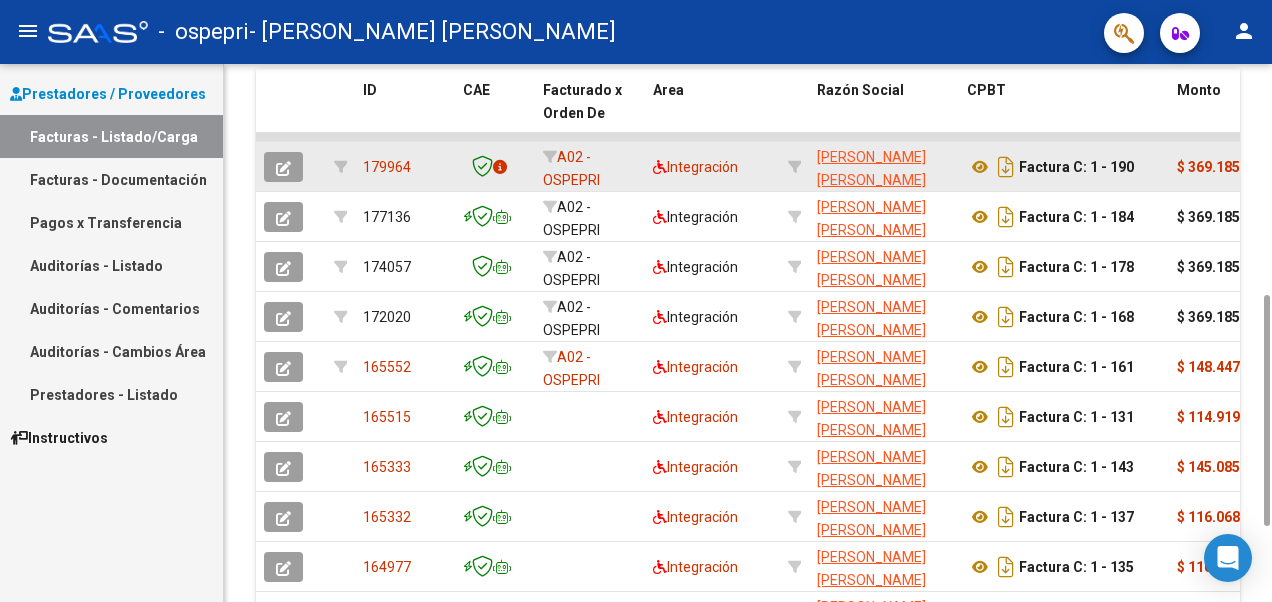 click 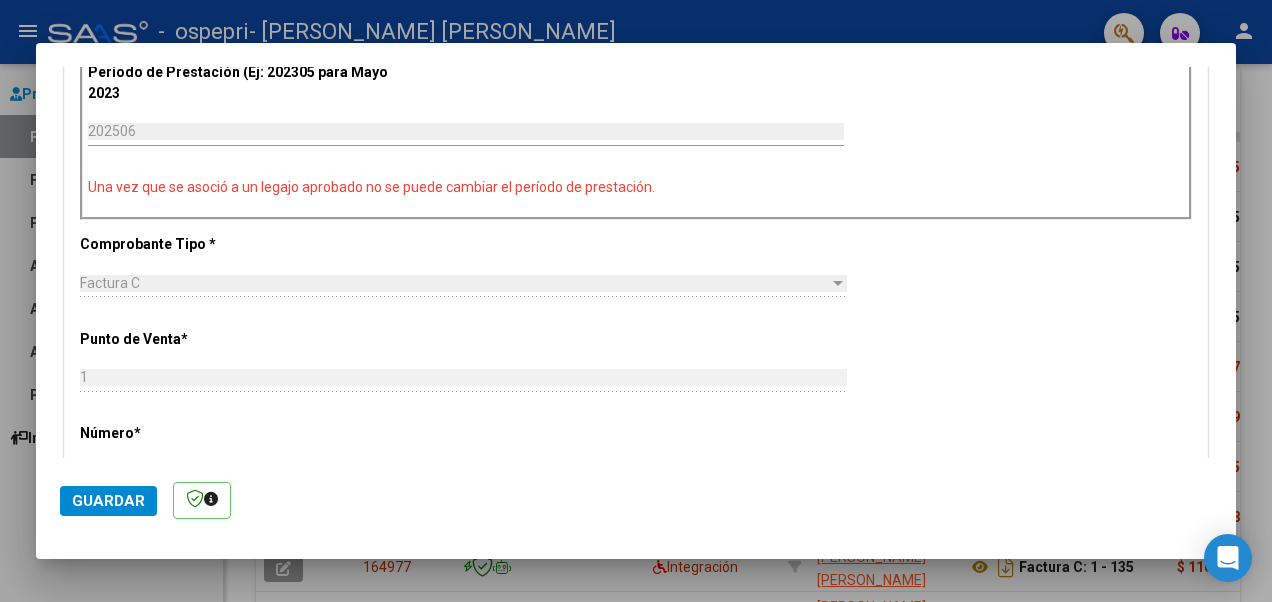 scroll, scrollTop: 0, scrollLeft: 0, axis: both 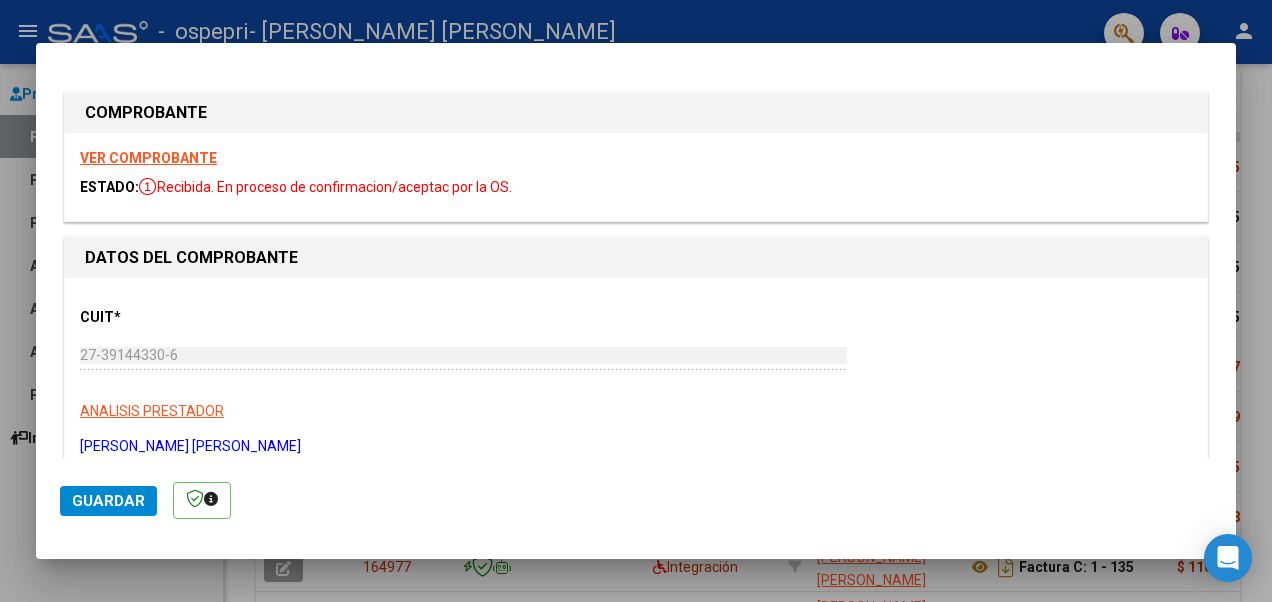 click at bounding box center (636, 301) 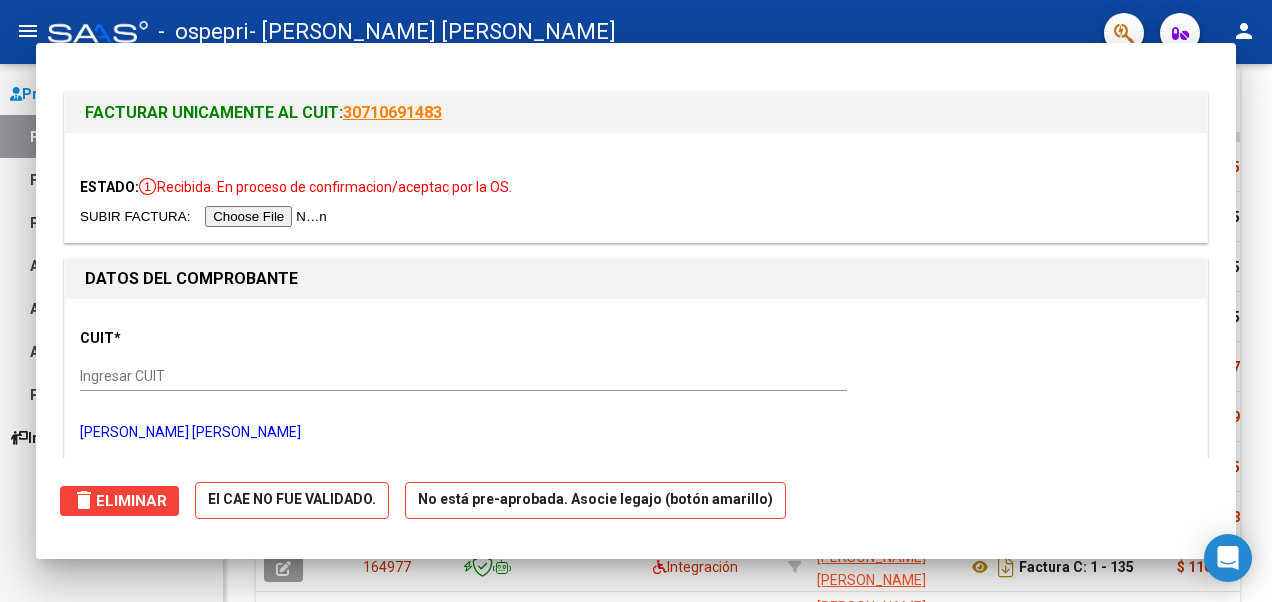 click on "Video tutorial   PRESTADORES -> Listado de CPBTs Emitidos por Prestadores / Proveedores (alt+q)   Cargar Comprobante
cloud_download  CSV  cloud_download  EXCEL  cloud_download  Estandar   Descarga Masiva
Filtros Id Area Area Todos  Confirmado   Mostrar totalizadores   FILTROS DEL COMPROBANTE  Comprobante Tipo Comprobante Tipo Start date – Fec. Comprobante Desde / Hasta Días Emisión Desde(cant. días) Días Emisión Hasta(cant. días) CUIT / Razón Social Pto. Venta Nro. Comprobante Código SSS CAE Válido CAE Válido Todos  Cargado Módulo Hosp. Todos  Tiene facturacion Apócrifa Hospital Refes  FILTROS DE INTEGRACION  Período De Prestación Campos del Archivo de Rendición Devuelto x SSS (dr_envio) Todos  Rendido x SSS (dr_envio) Tipo de Registro Tipo de Registro Período Presentación Período Presentación Campos del Legajo Asociado (preaprobación) Afiliado Legajo (cuil/nombre) Todos  Solo facturas preaprobadas  MAS FILTROS  Todos  Con Doc. Respaldatoria Todos  Con Trazabilidad Todos  Auditoría" 